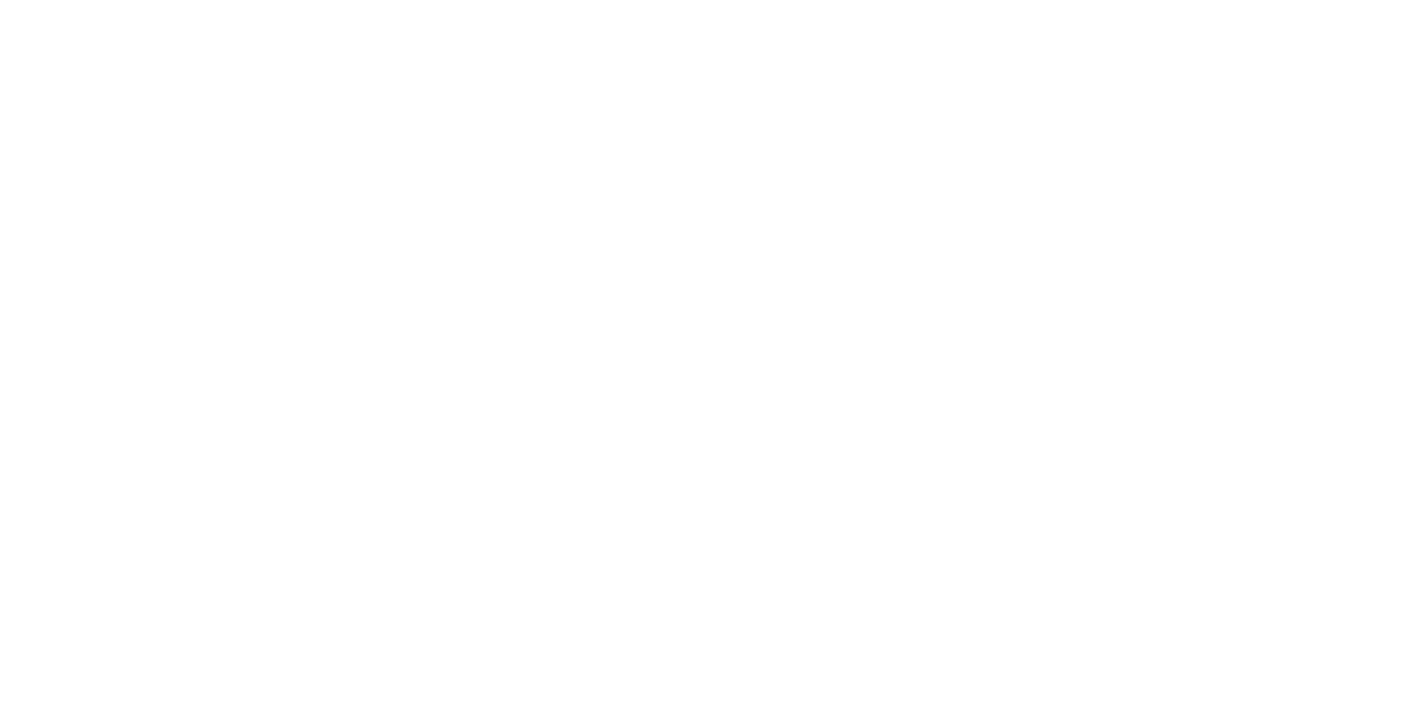 scroll, scrollTop: 0, scrollLeft: 0, axis: both 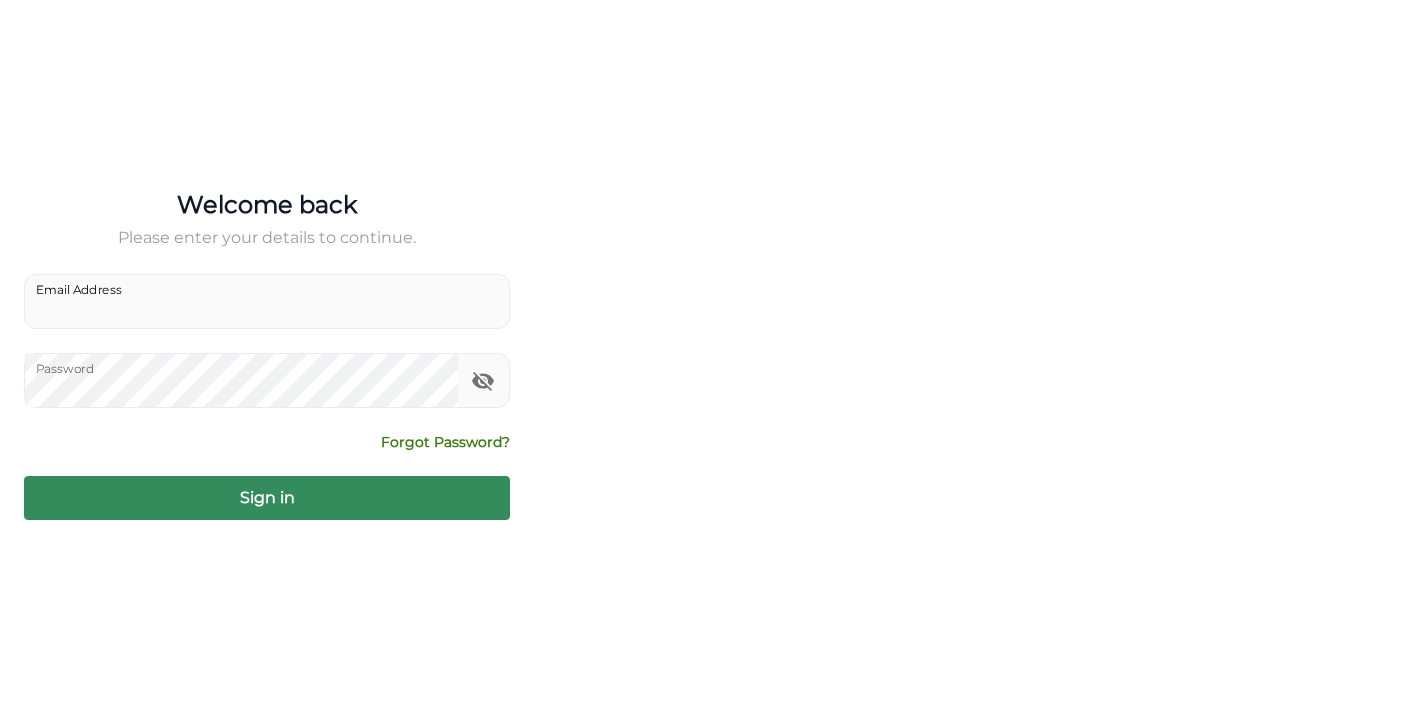 click on "Email Address" at bounding box center [267, 301] 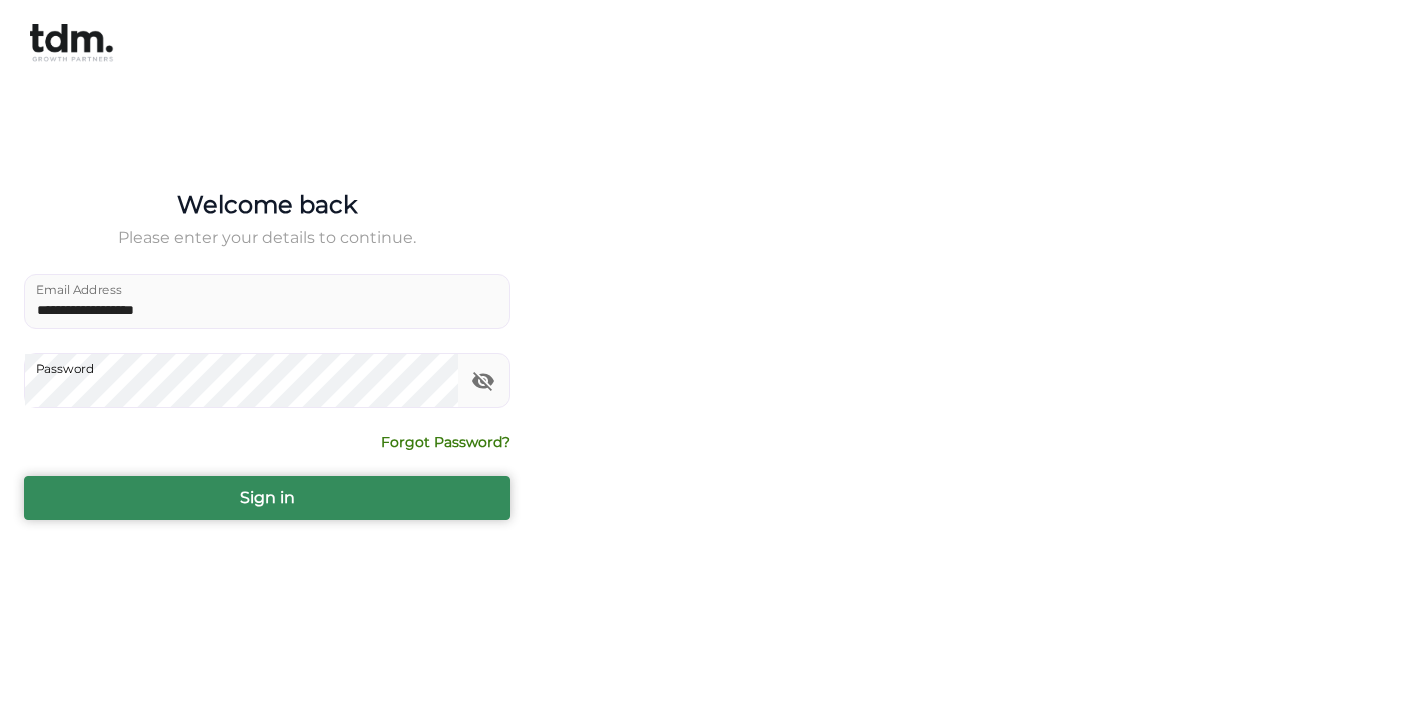 click on "Sign in" at bounding box center [267, 498] 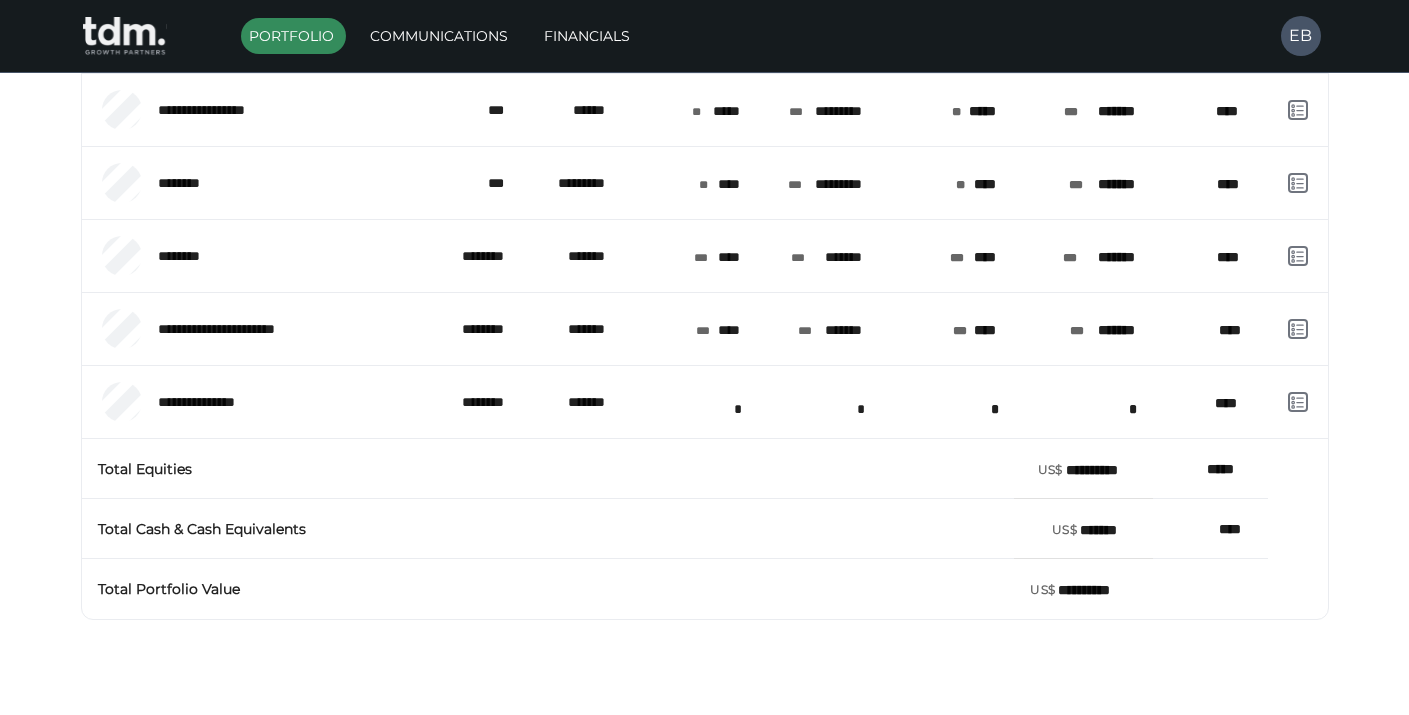 scroll, scrollTop: 0, scrollLeft: 0, axis: both 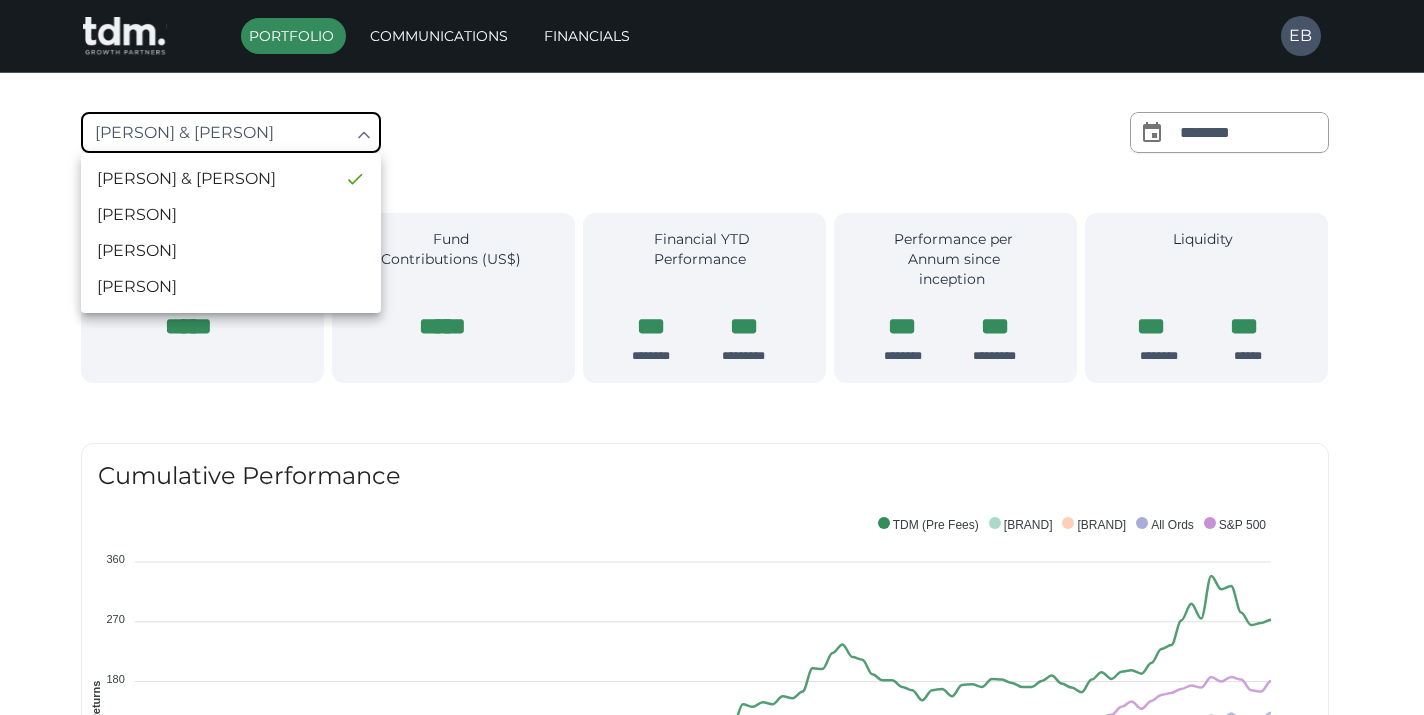 click on "Print is temporarily disabled on Safari. We are sorry for the inconvenience. To print, please use a different browser such as Chrome, or request a PDF from [EMAIL] Portfolio Communications Financials EB Portfolio of [PERSON] AND [PERSON] as at [DAY] [MONTH] [YEAR] [PERSON] & [PERSON] ​ ​ ******** ​ Portfolio Value   (US$) ***** Fund Contributions   (US$) ***** Financial YTD Performance   *** ******** *** ********* Performance per Annum since inception   *** ******** *** ********* Liquidity   *** ******** *** ****** Portfolio Value   (US$) ***** Fund Contributions   (US$) ***** Financial YTD Performance   *** ******** *** ********* Performance per Annum since inception   *** ******** *** ********* Liquidity   *** ******** *** ****** Cumulative Performance 360 360 270 270 180 180 90 90 0 0 -90 -90 % Returns FY2016 FY2016 FY2017 FY2017 FY2018 FY2018 FY2019 FY2019 FY2020 FY2020 FY2021 FY2021 FY2022 FY2022 FY2023 FY2023 FY2024 FY2024 Year S&P 500 All Ords MSCI Russell 2000 [PERCENTAGE]" at bounding box center (712, 1391) 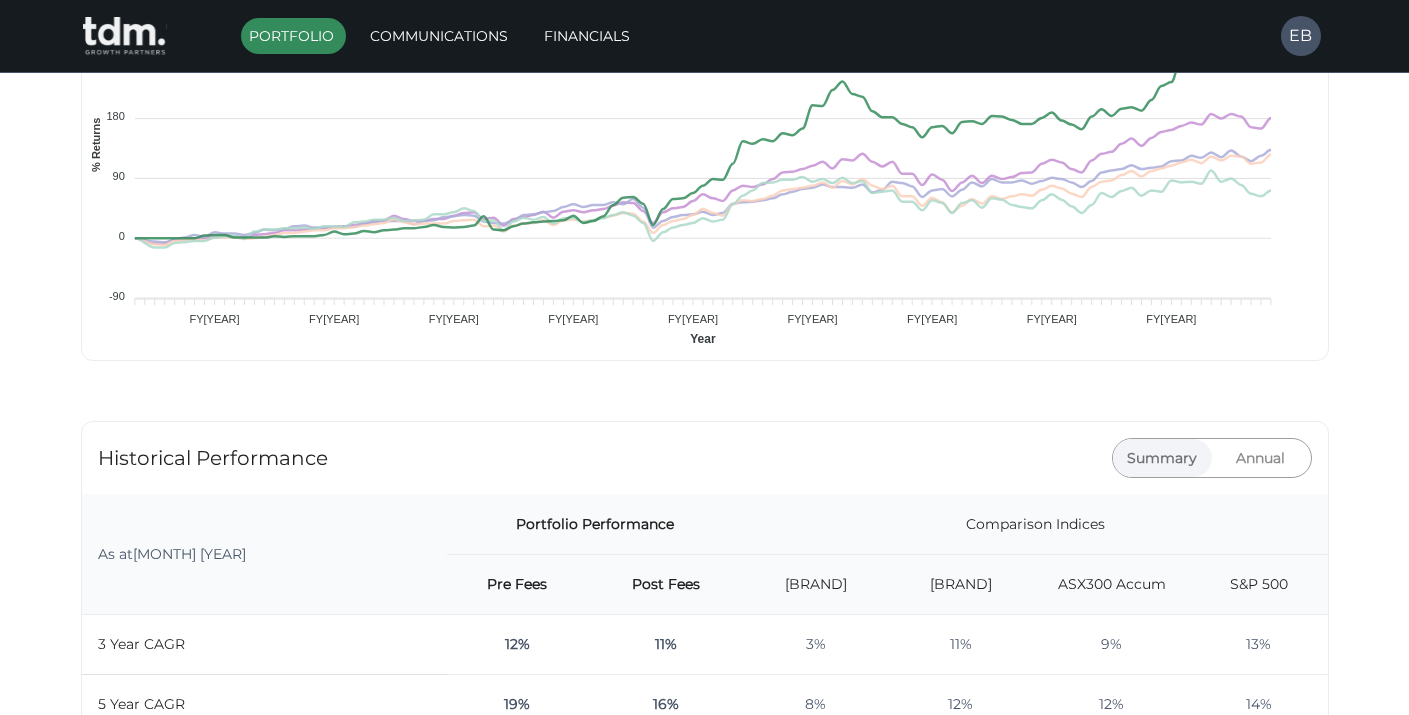 scroll, scrollTop: 0, scrollLeft: 0, axis: both 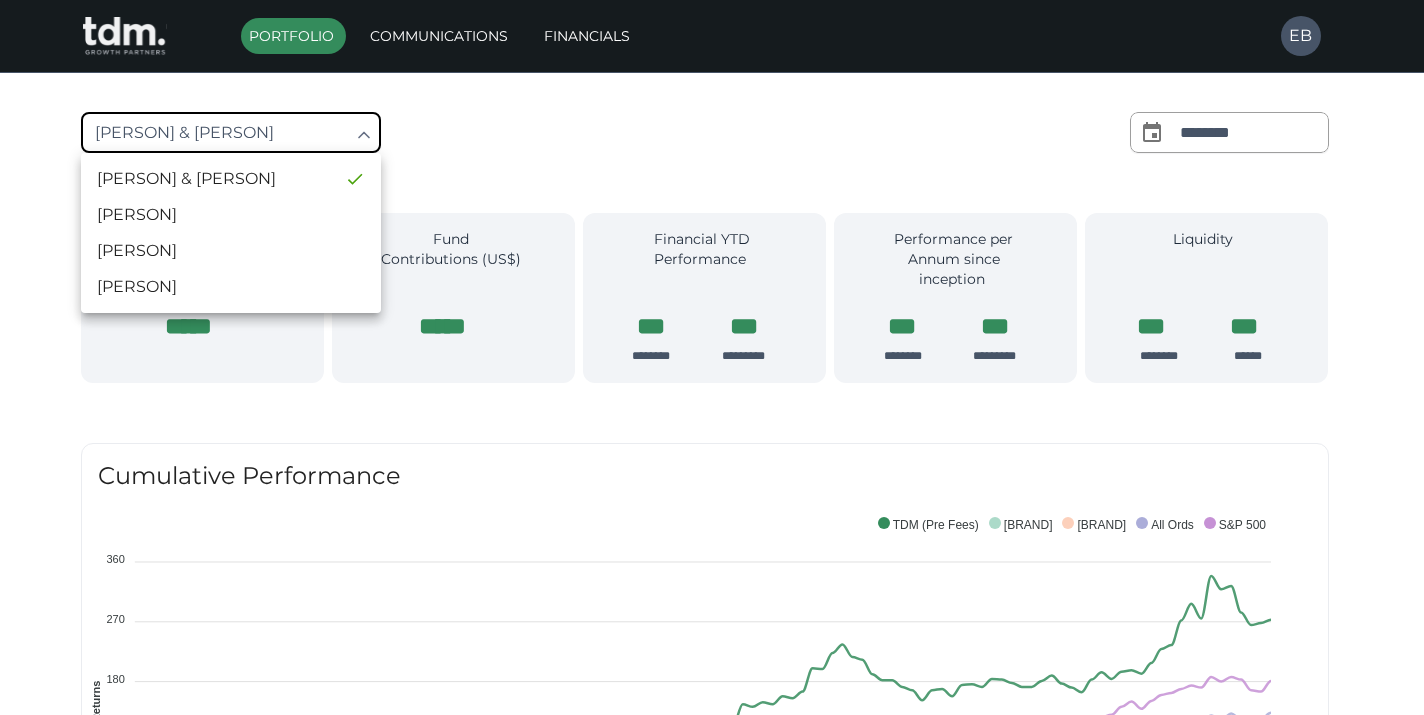 click on "Print is temporarily disabled on Safari. We are sorry for the inconvenience. To print, please use a different browser such as Chrome, or request a PDF from [EMAIL] Portfolio Communications Financials EB Portfolio of [PERSON] AND [PERSON] as at [DAY] [MONTH] [YEAR] [PERSON] & [PERSON] ​ ​ ******** ​ Portfolio Value   (US$) ***** Fund Contributions   (US$) ***** Financial YTD Performance   *** ******** *** ********* Performance per Annum since inception   *** ******** *** ********* Liquidity   *** ******** *** ****** Portfolio Value   (US$) ***** Fund Contributions   (US$) ***** Financial YTD Performance   *** ******** *** ********* Performance per Annum since inception   *** ******** *** ********* Liquidity   *** ******** *** ****** Cumulative Performance 360 360 270 270 180 180 90 90 0 0 -90 -90 % Returns FY2016 FY2016 FY2017 FY2017 FY2018 FY2018 FY2019 FY2019 FY2020 FY2020 FY2021 FY2021 FY2022 FY2022 FY2023 FY2023 FY2024 FY2024 Year S&P 500 All Ords MSCI Russell 2000 [PERCENTAGE]" at bounding box center [712, 1391] 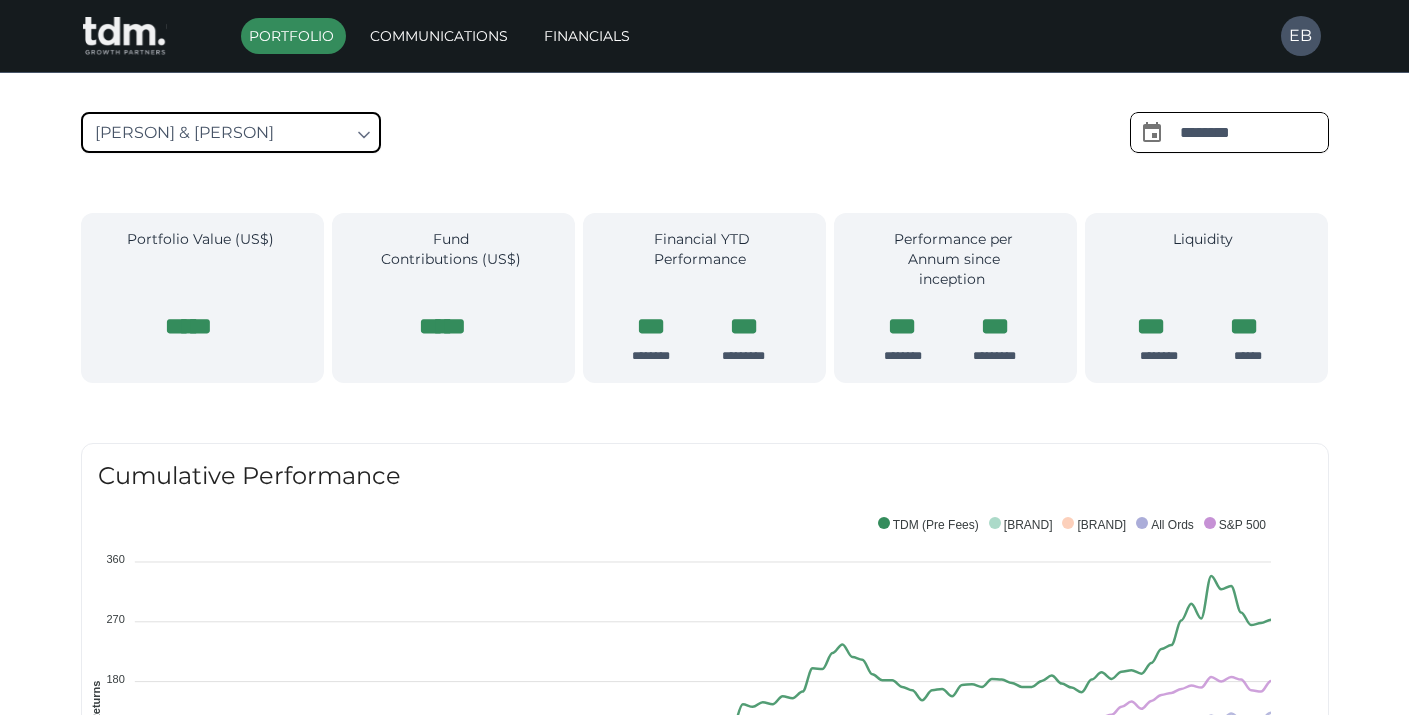 click on "********" at bounding box center [1254, 132] 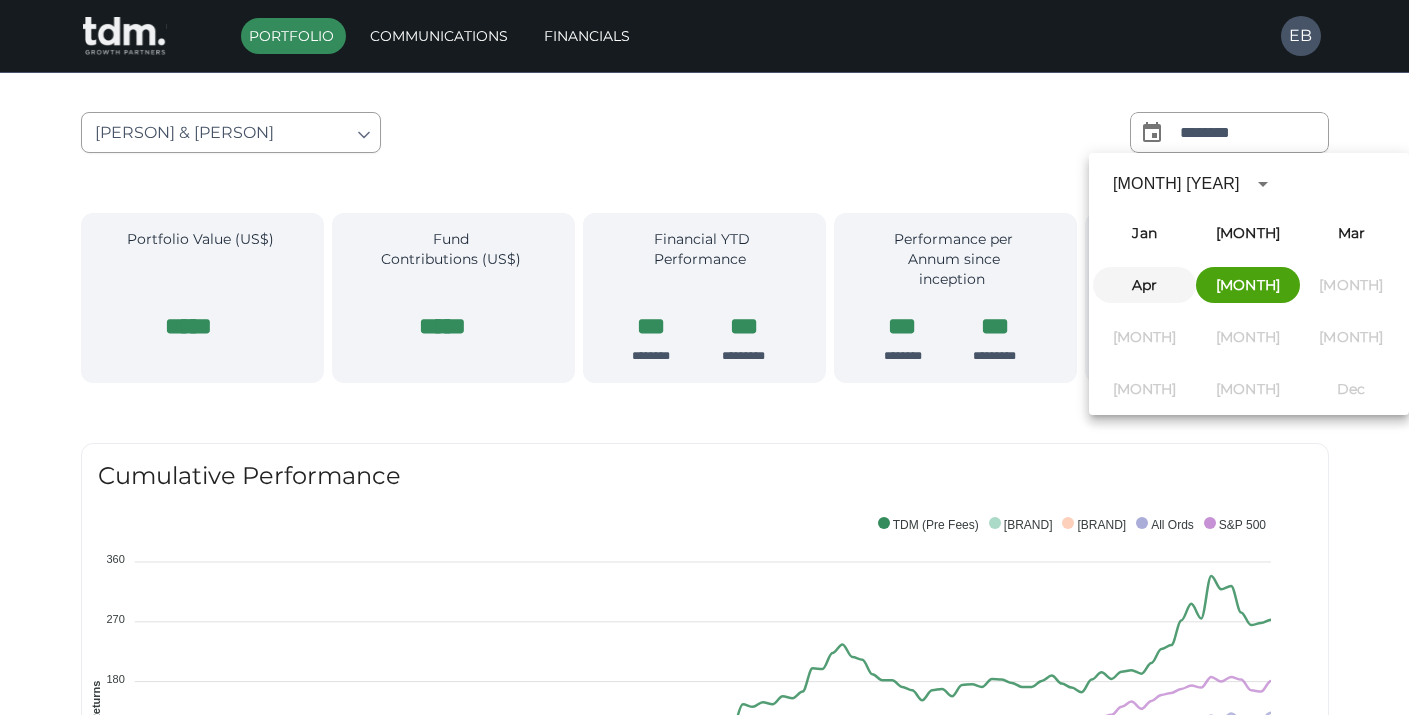click on "Apr" at bounding box center [1144, 285] 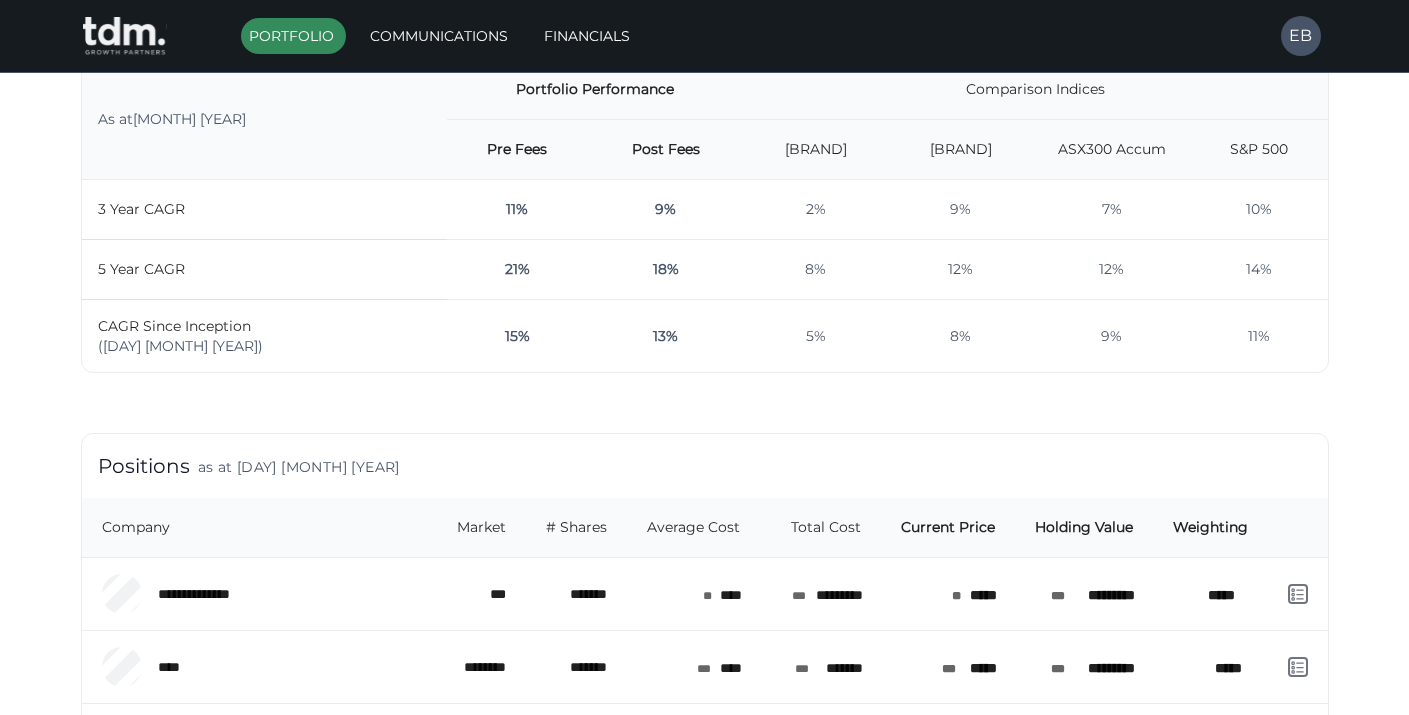 scroll, scrollTop: 0, scrollLeft: 0, axis: both 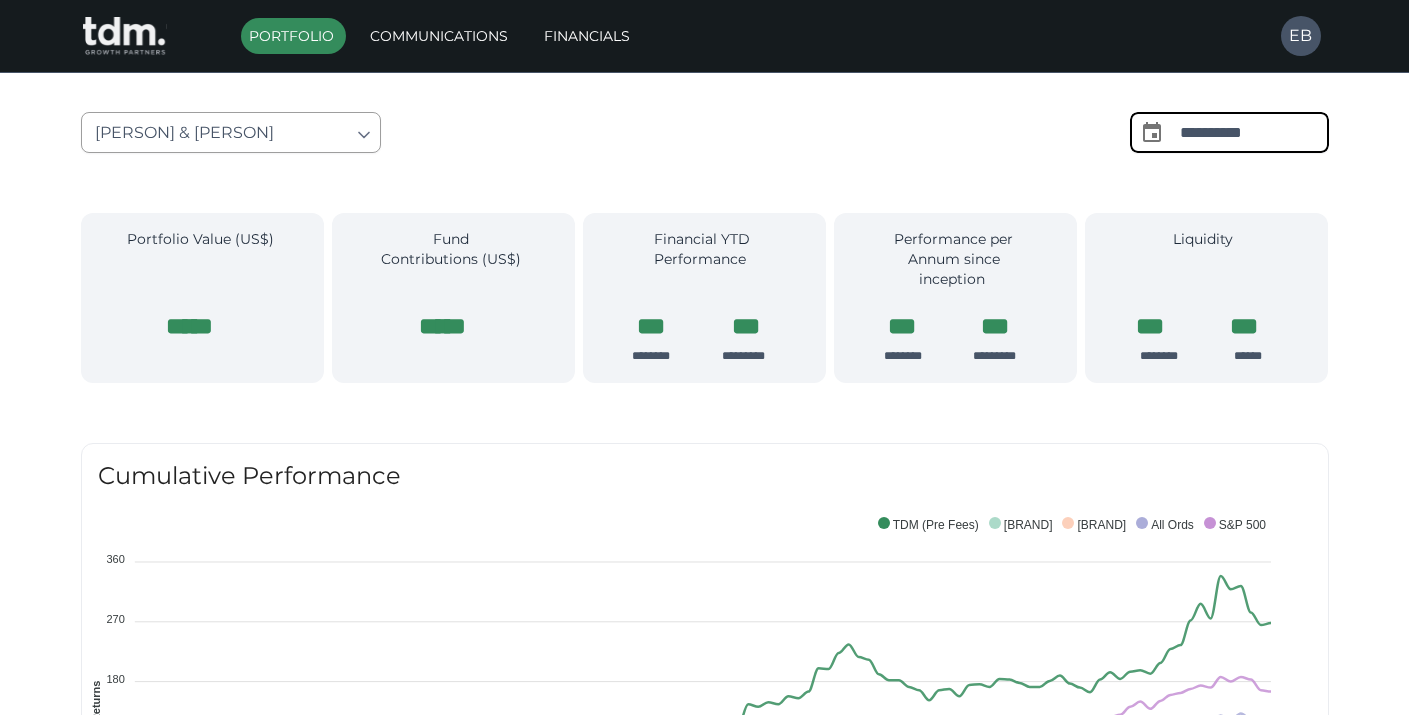 click on "**********" at bounding box center [1254, 132] 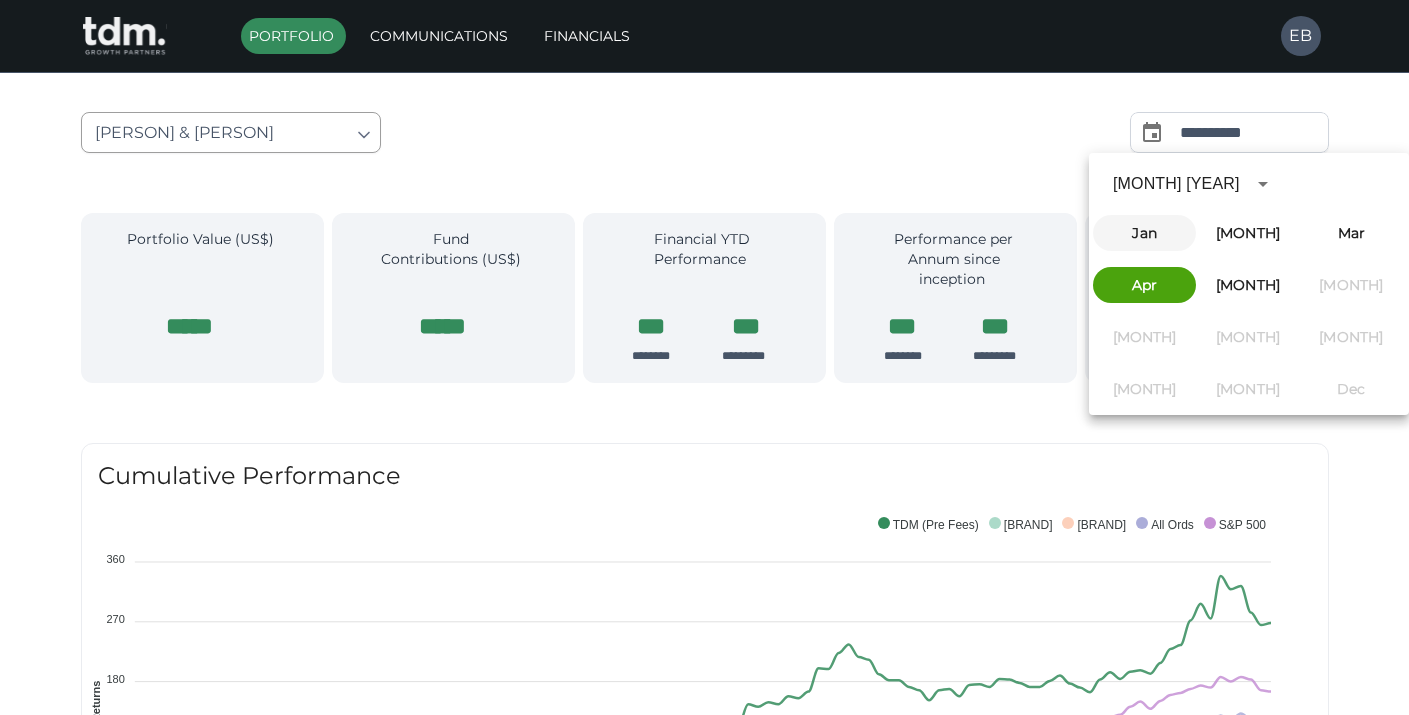 click on "Jan" at bounding box center (1144, 233) 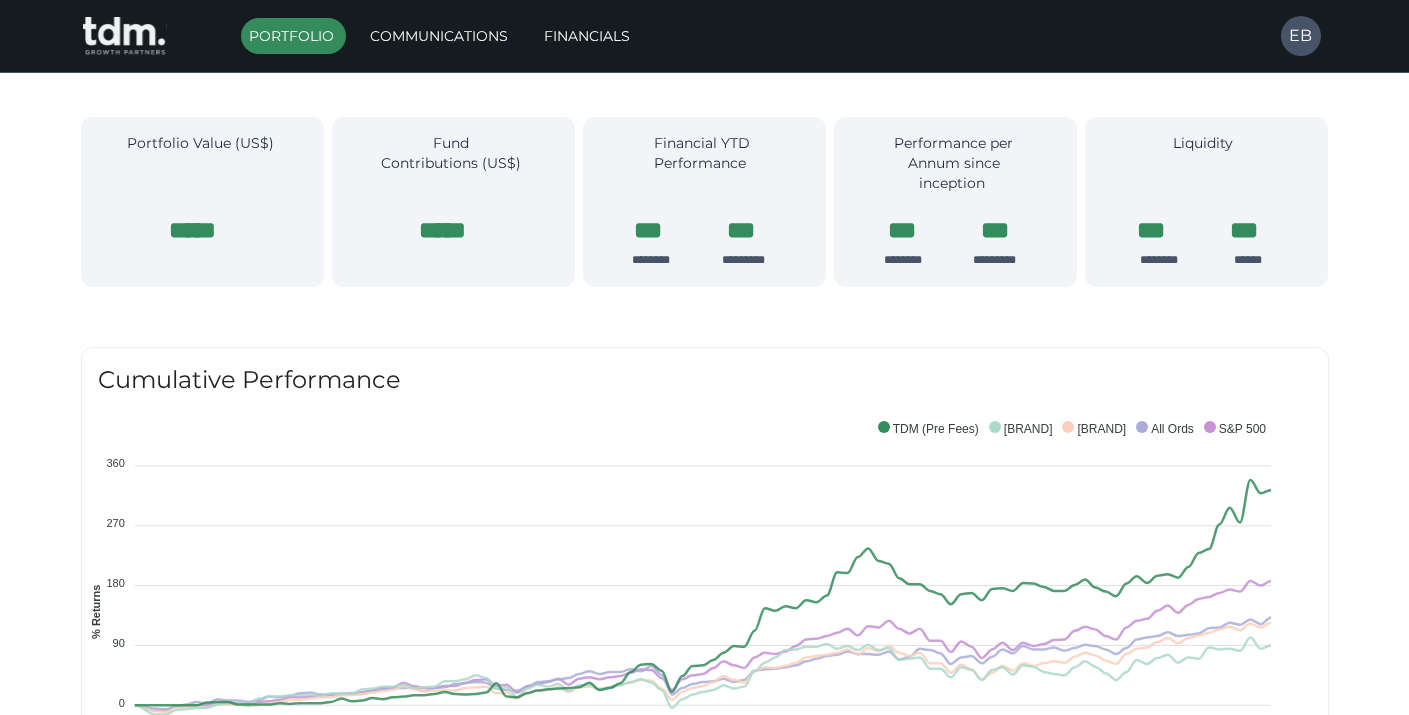 scroll, scrollTop: 0, scrollLeft: 0, axis: both 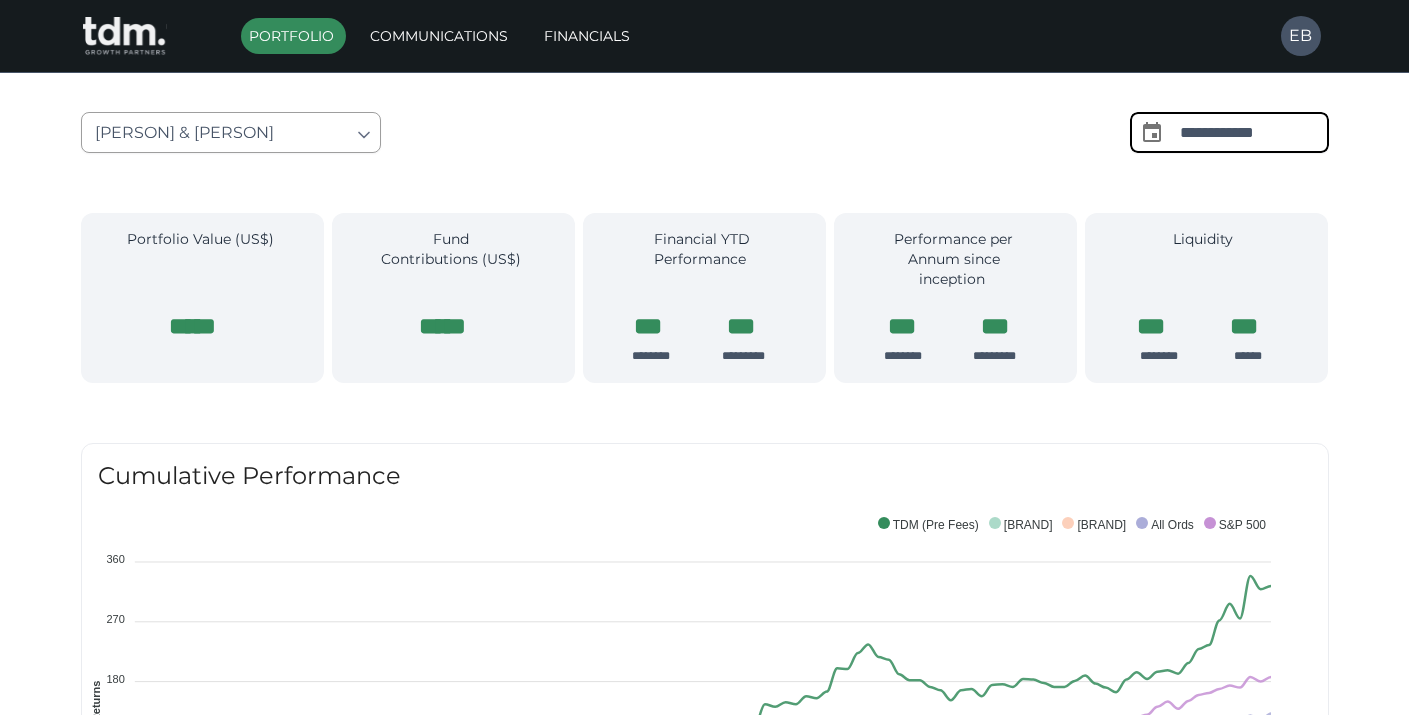 click on "**********" at bounding box center [1254, 132] 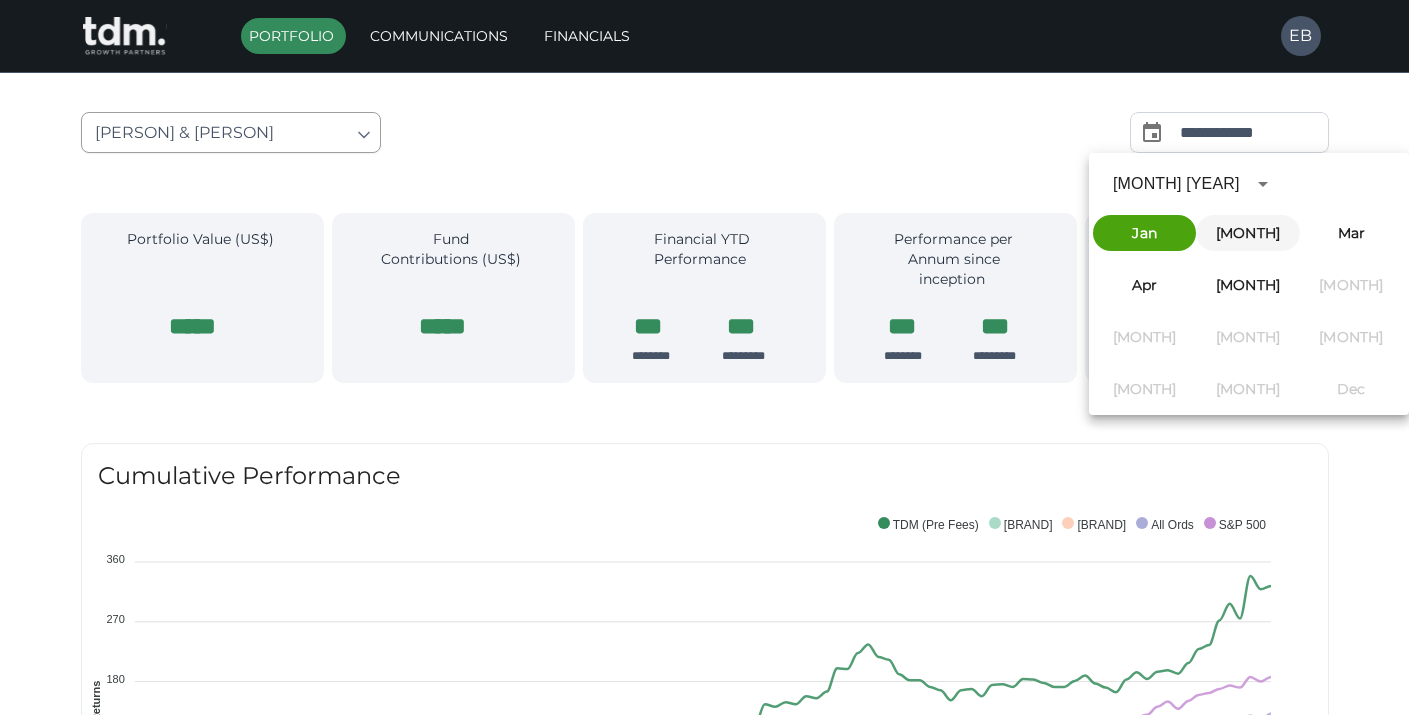 click on "[MONTH]" at bounding box center [1247, 233] 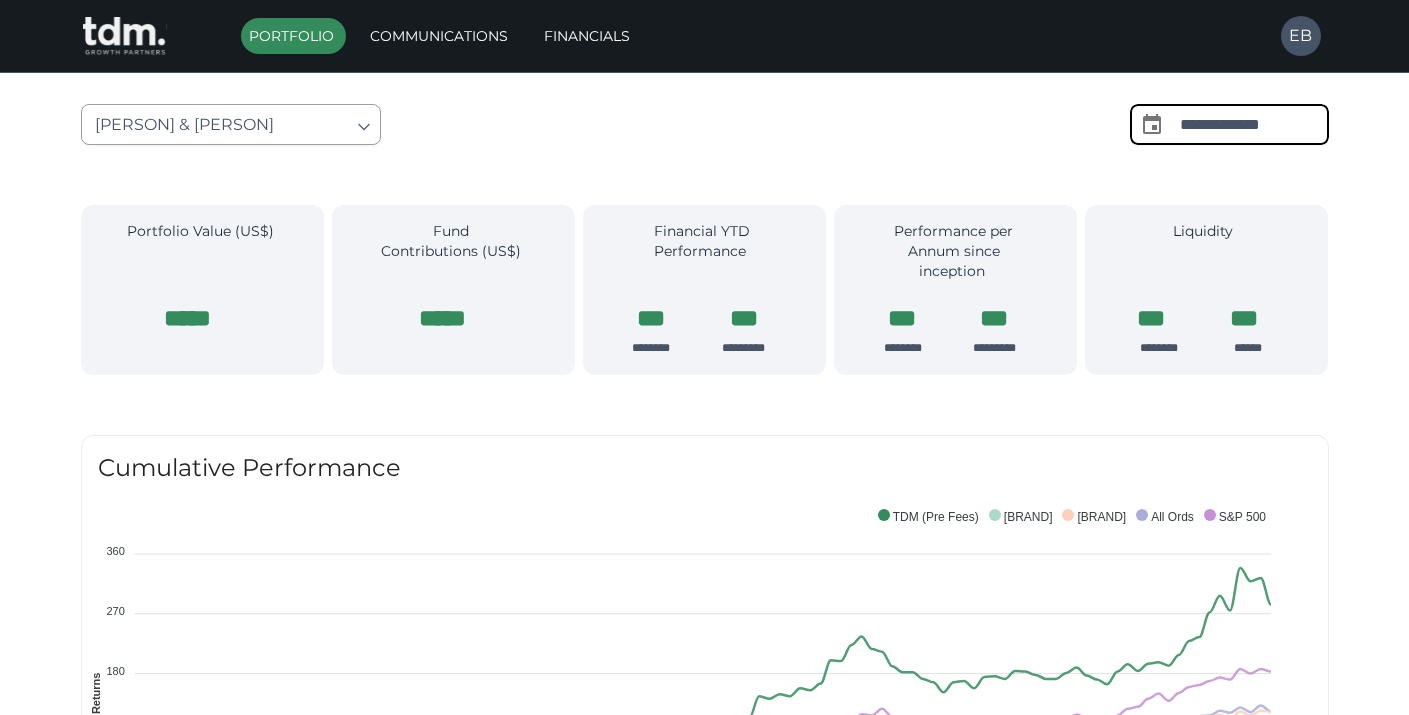 scroll, scrollTop: 0, scrollLeft: 0, axis: both 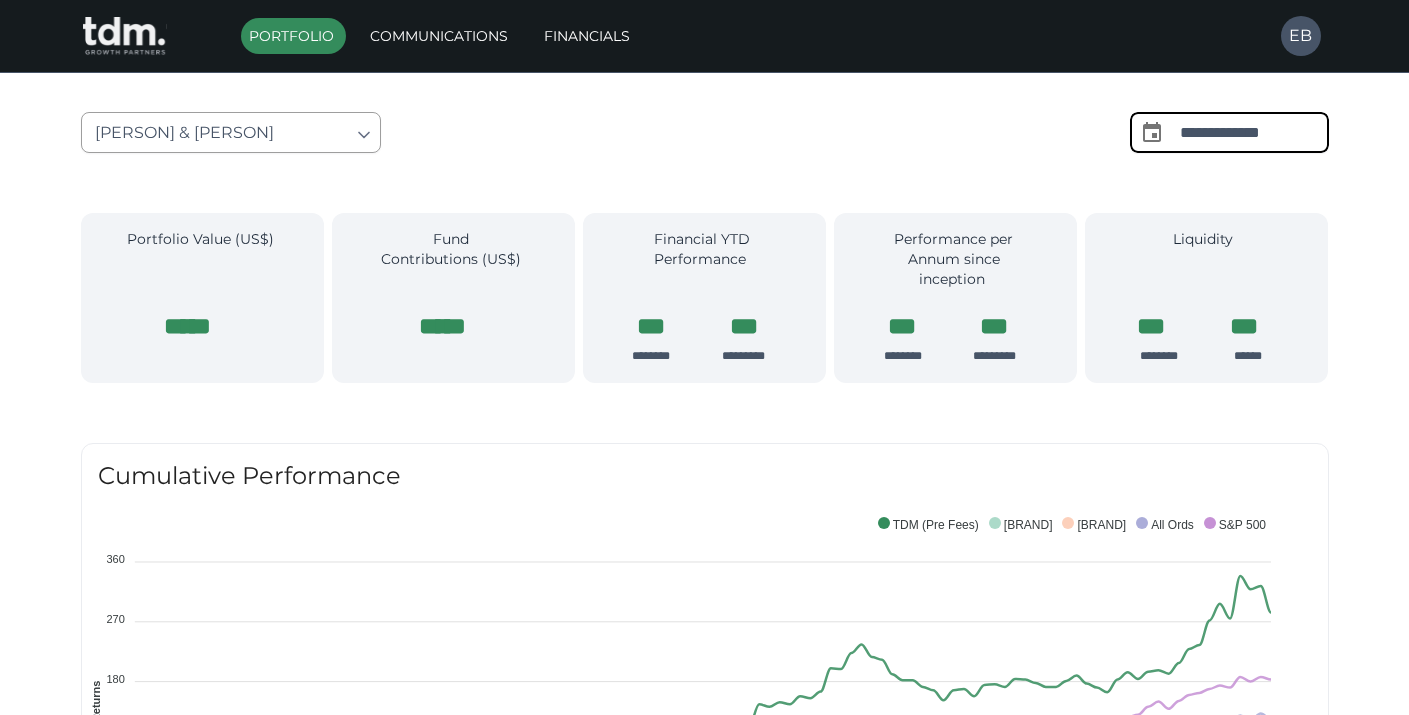 click on "**********" at bounding box center [1254, 132] 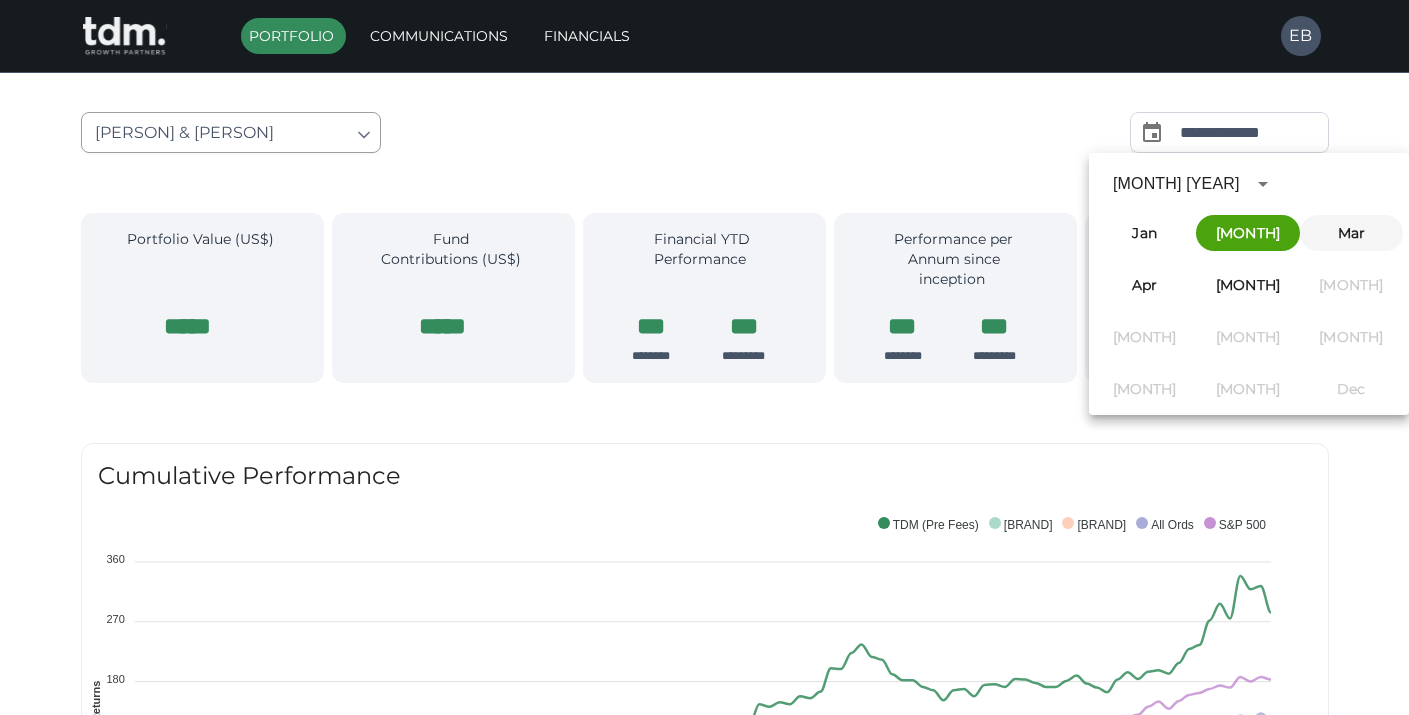 click on "Mar" at bounding box center (1351, 233) 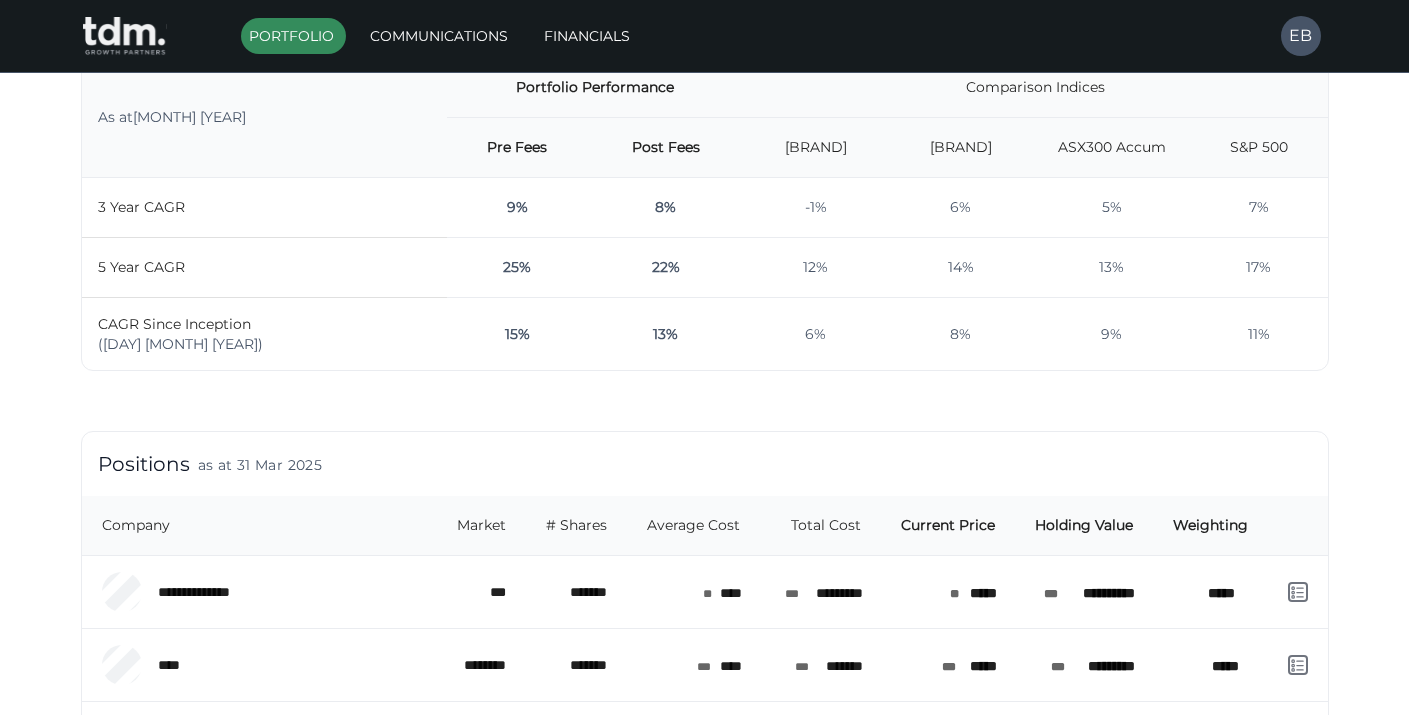 scroll, scrollTop: 0, scrollLeft: 0, axis: both 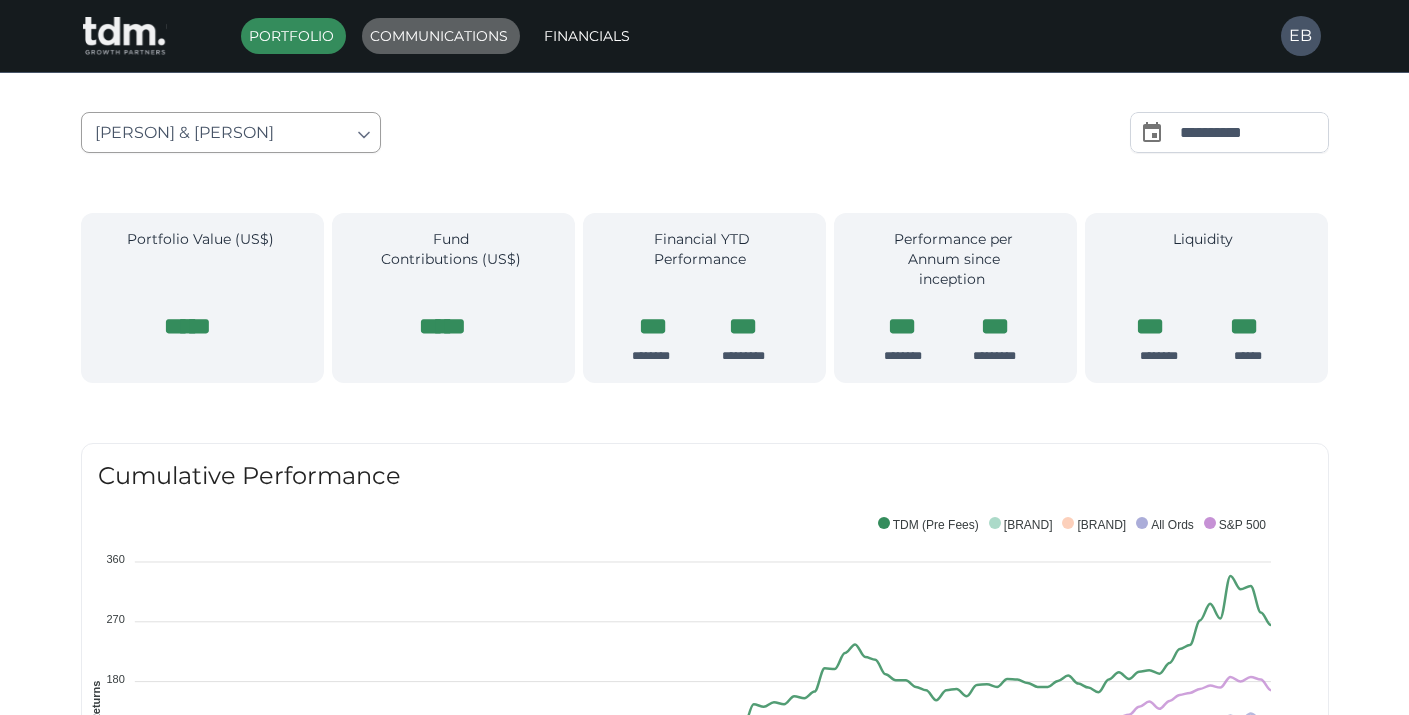 click on "Communications" at bounding box center (441, 36) 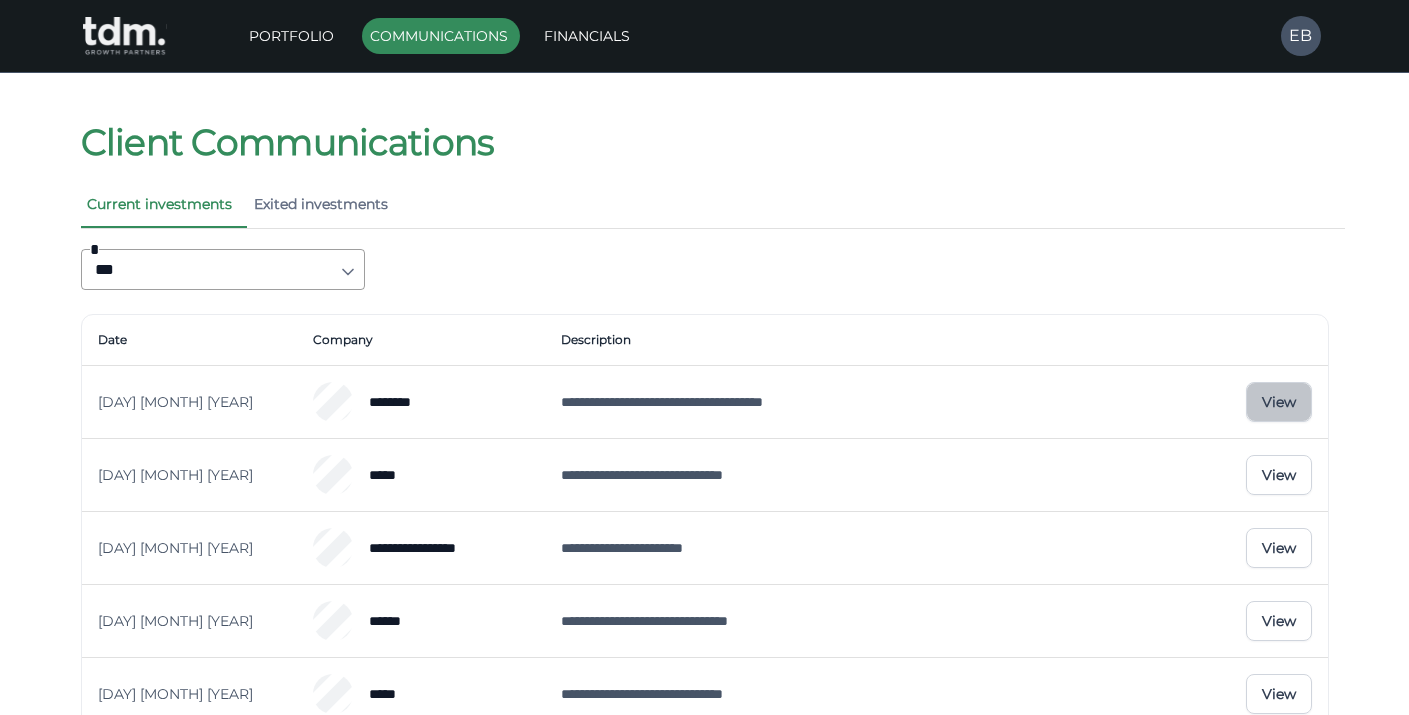 click on "View" at bounding box center (1279, 402) 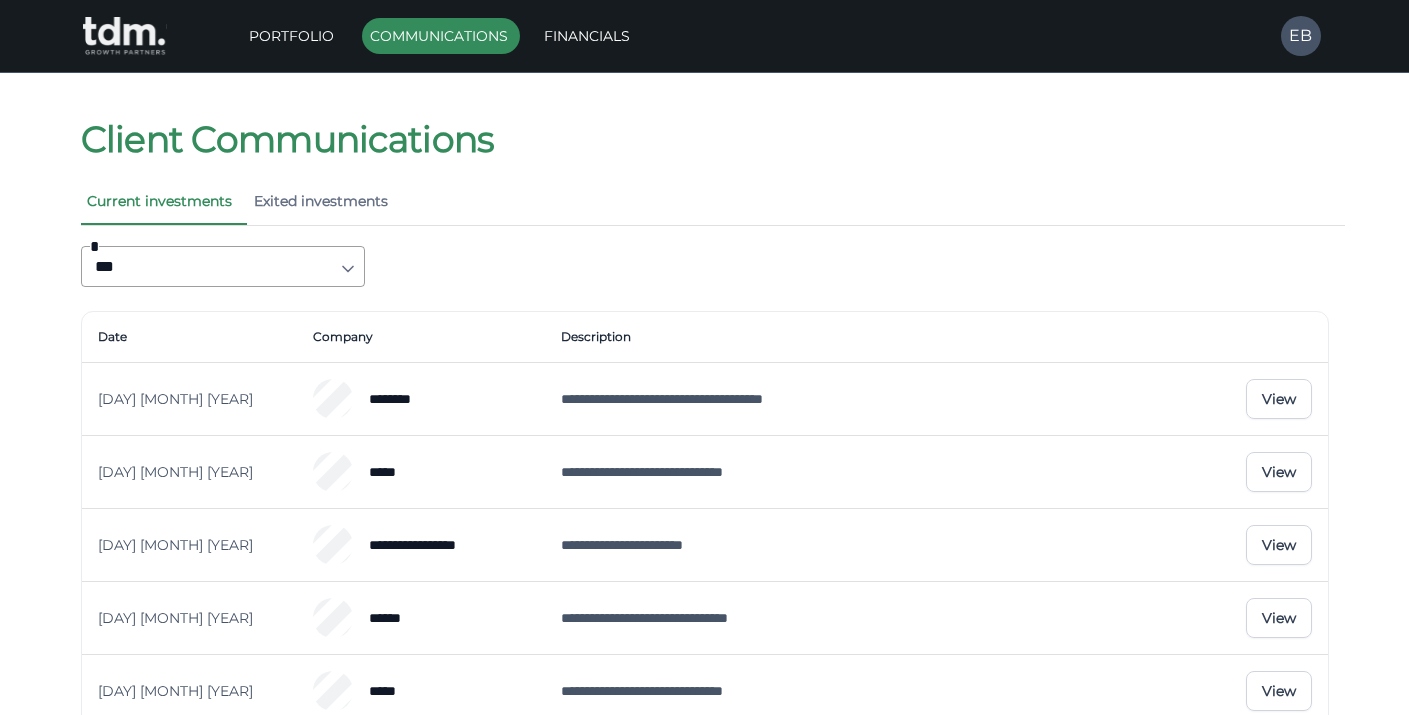 scroll, scrollTop: 4, scrollLeft: 0, axis: vertical 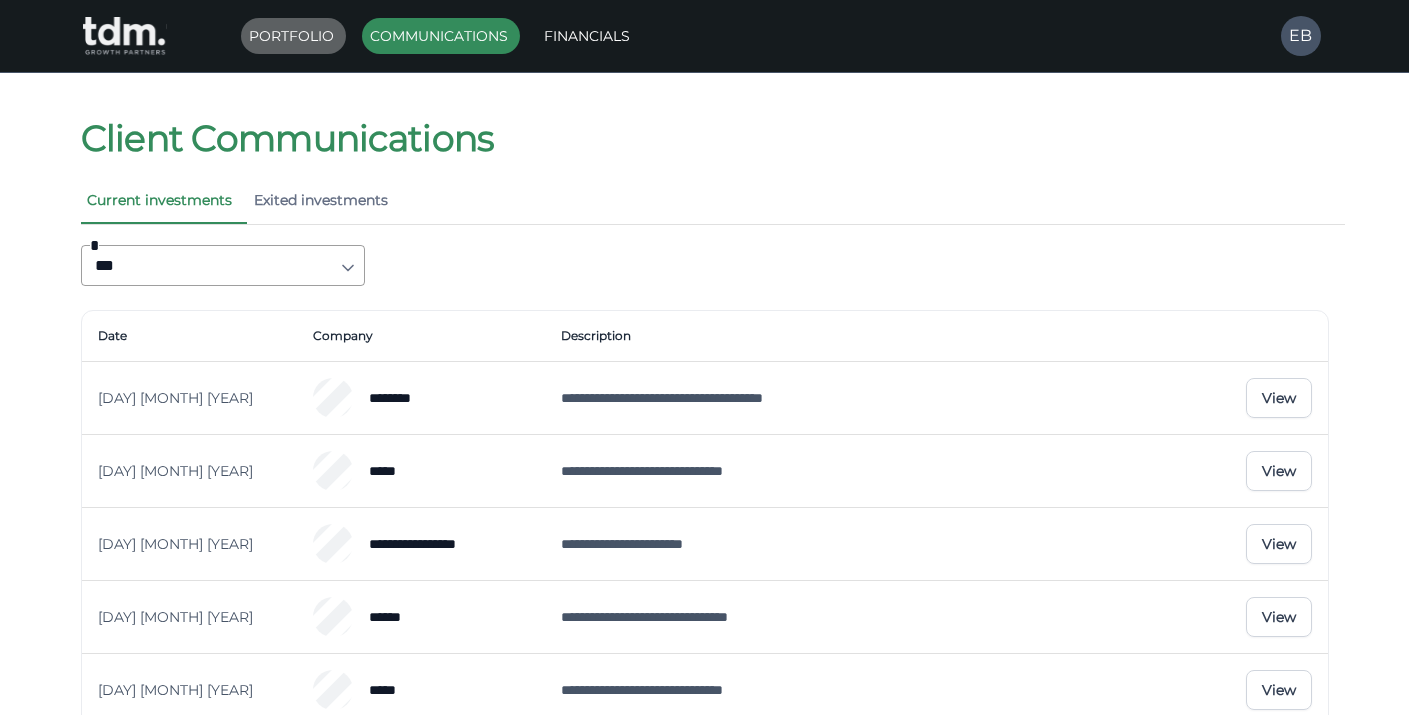click on "Portfolio" at bounding box center [293, 36] 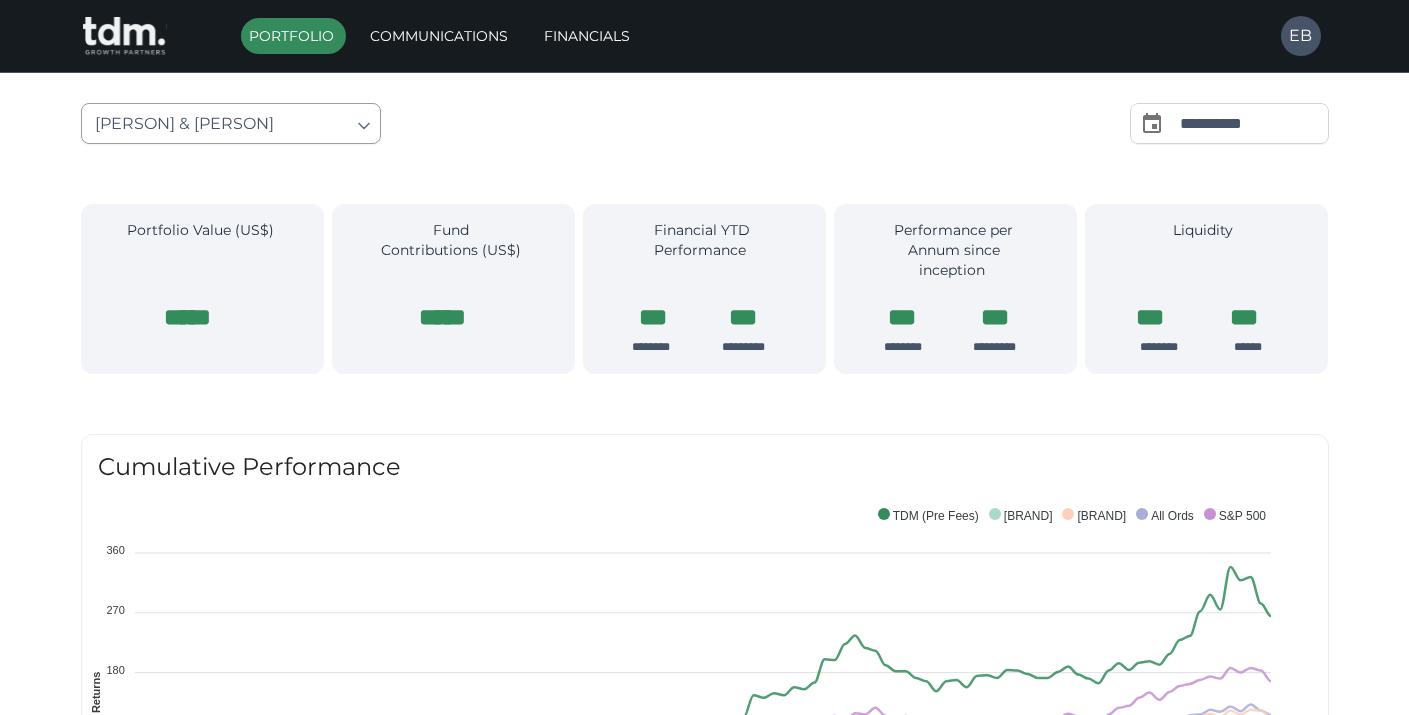 scroll, scrollTop: 0, scrollLeft: 0, axis: both 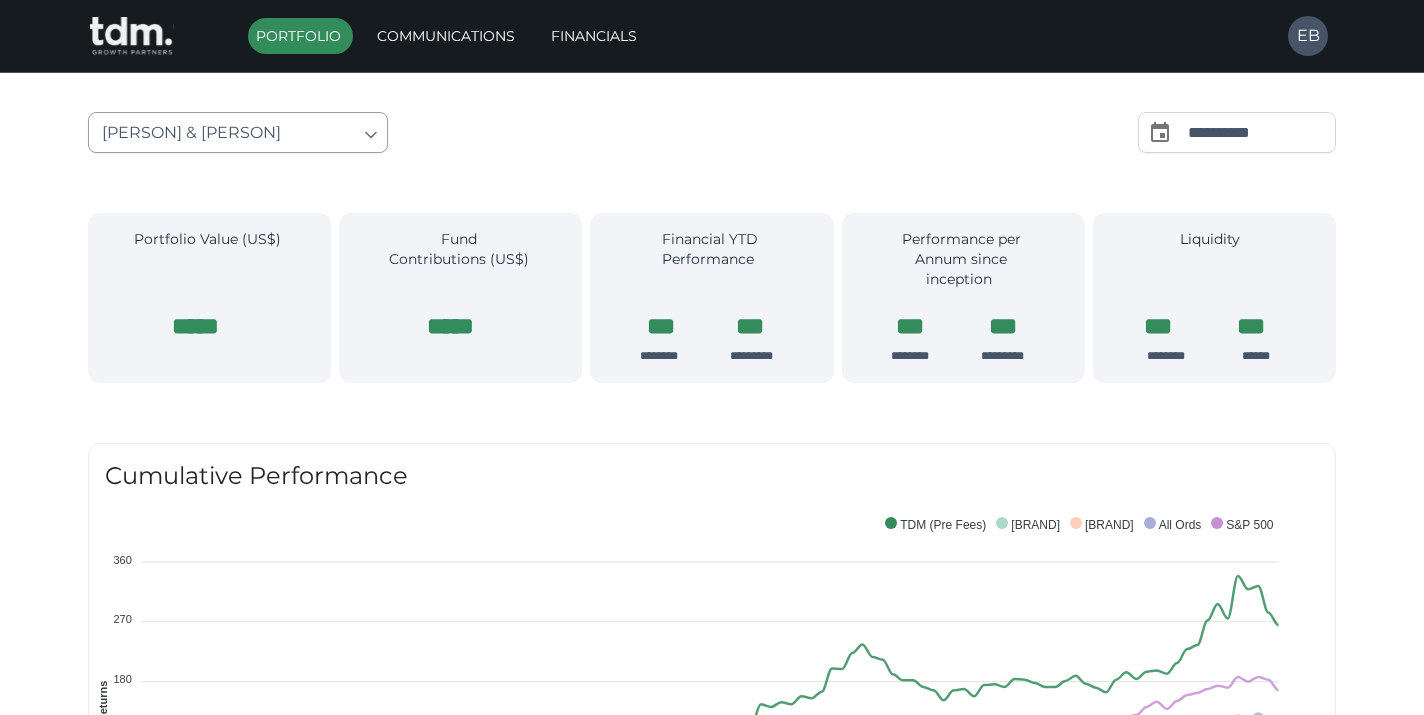 click on "Dec [YEAR] [PERCENTAGE]" at bounding box center [712, 1451] 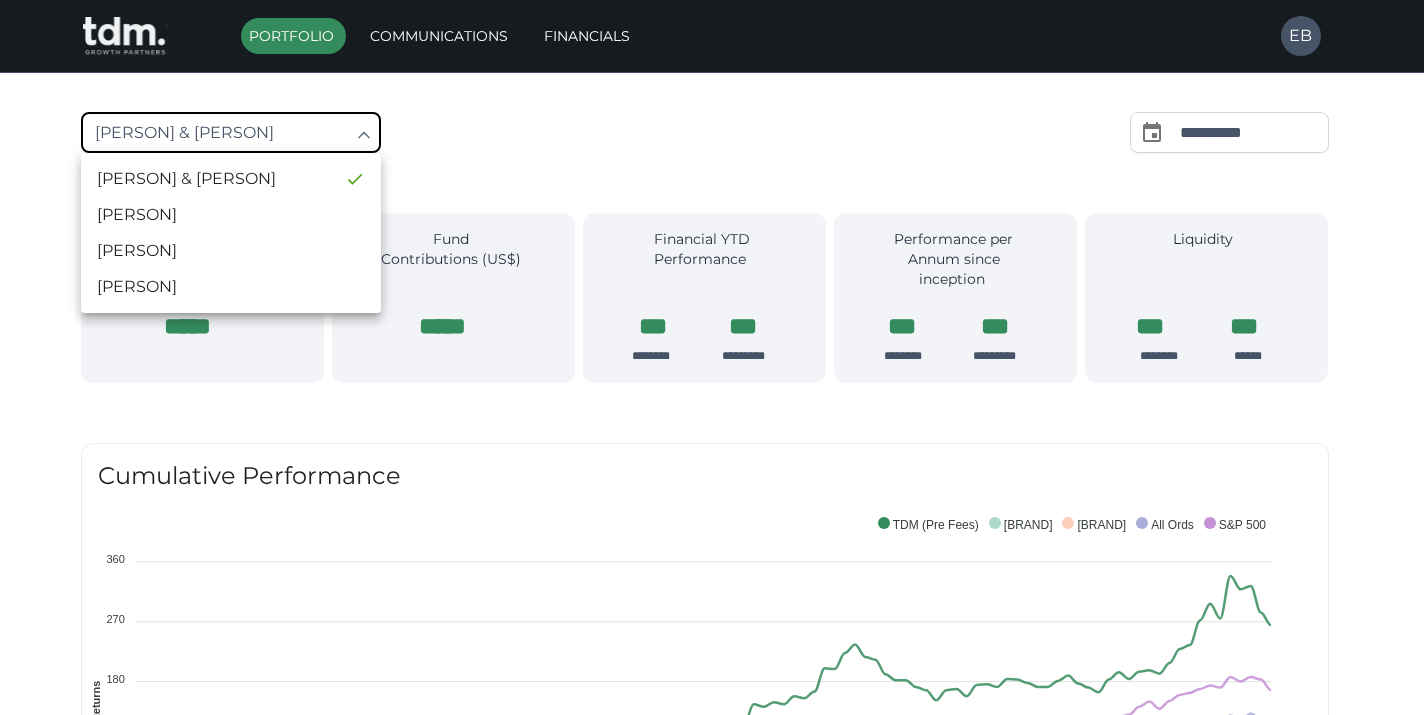 click at bounding box center (712, 357) 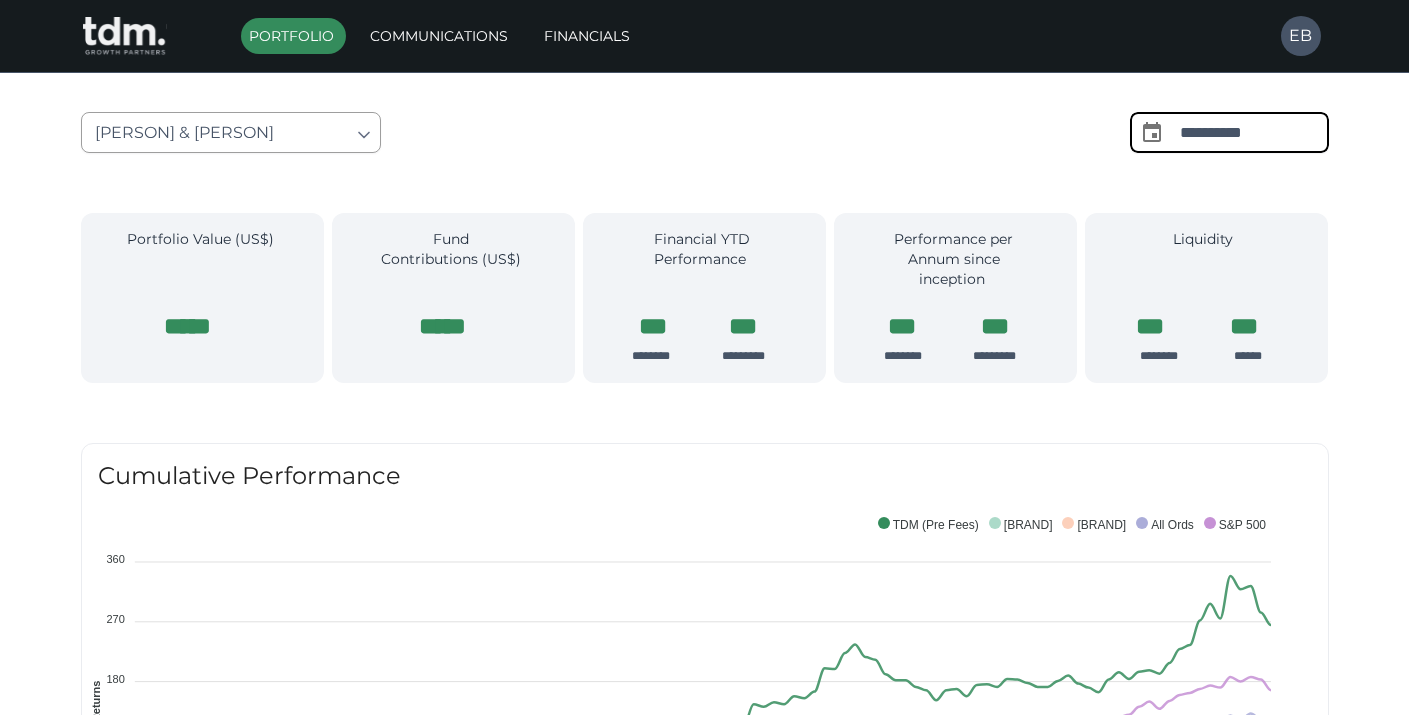 click on "**********" at bounding box center [1254, 132] 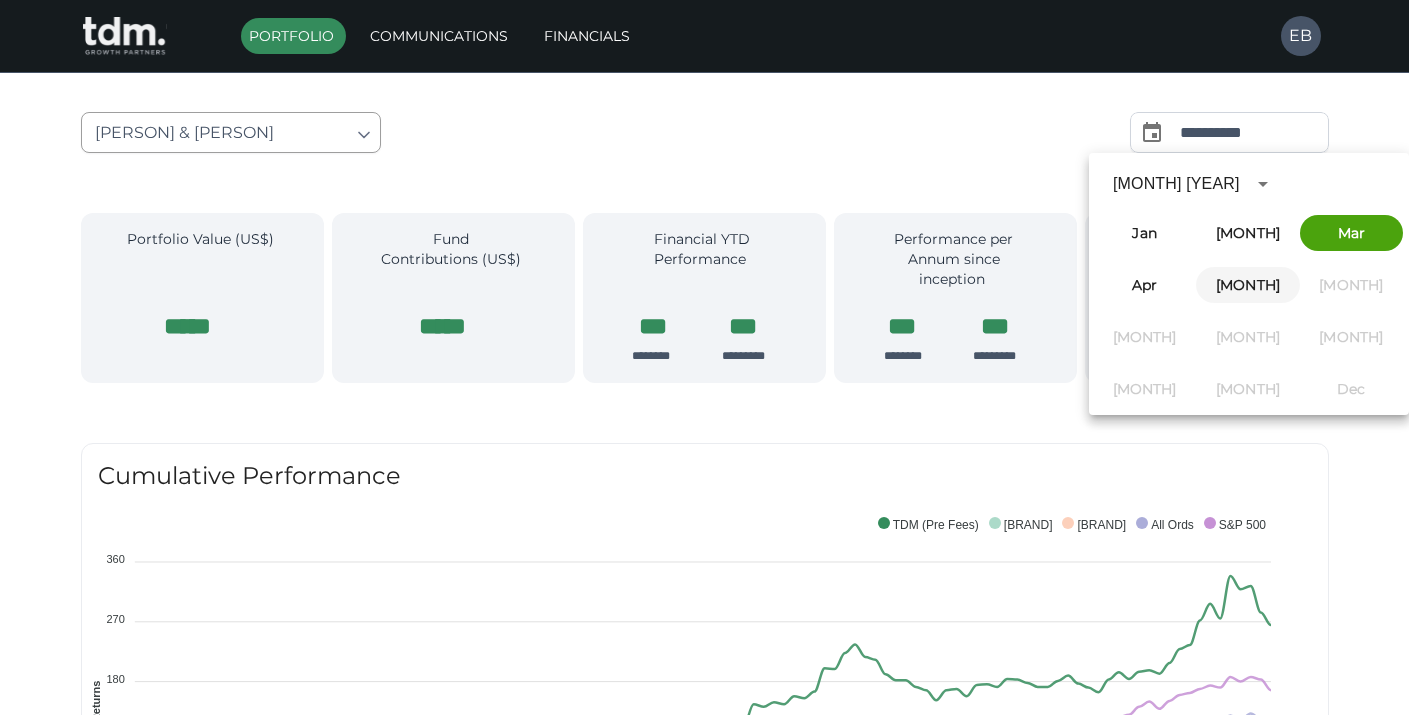 click on "[MONTH]" at bounding box center (1247, 285) 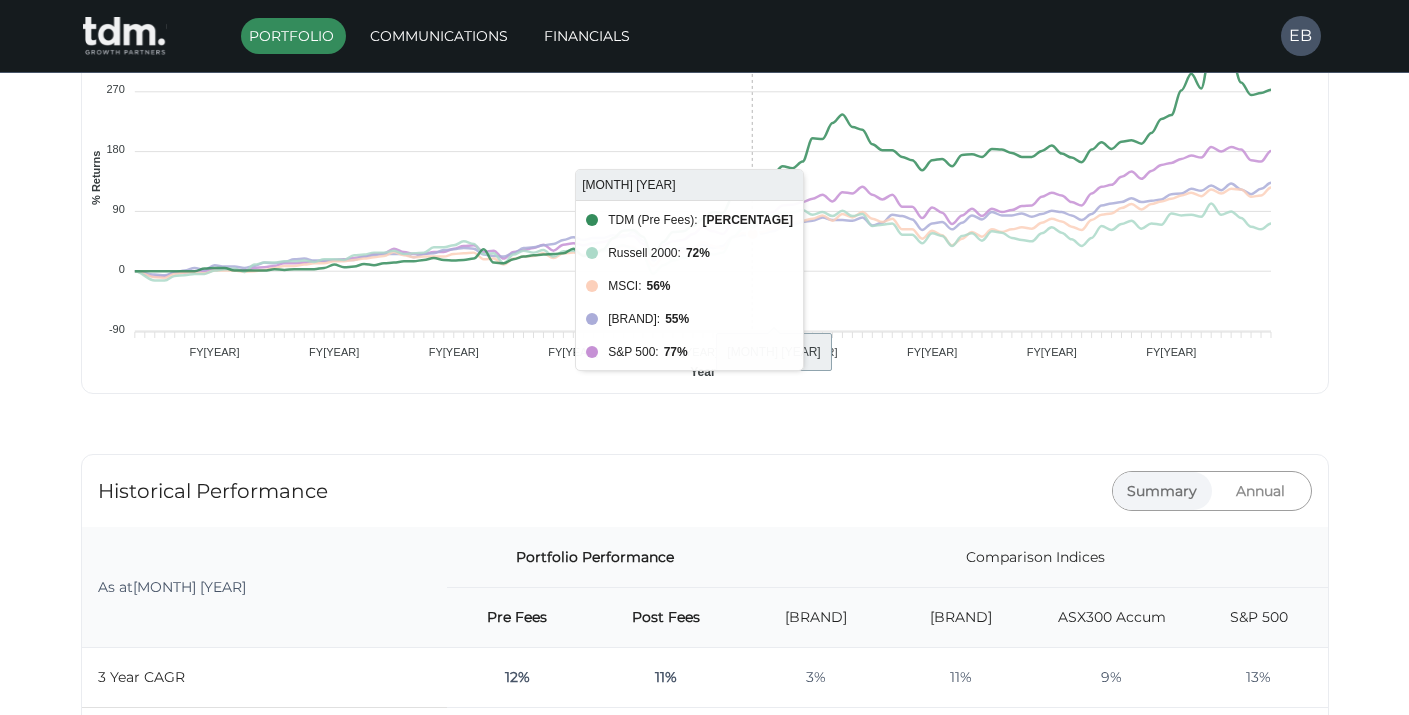 scroll, scrollTop: 0, scrollLeft: 0, axis: both 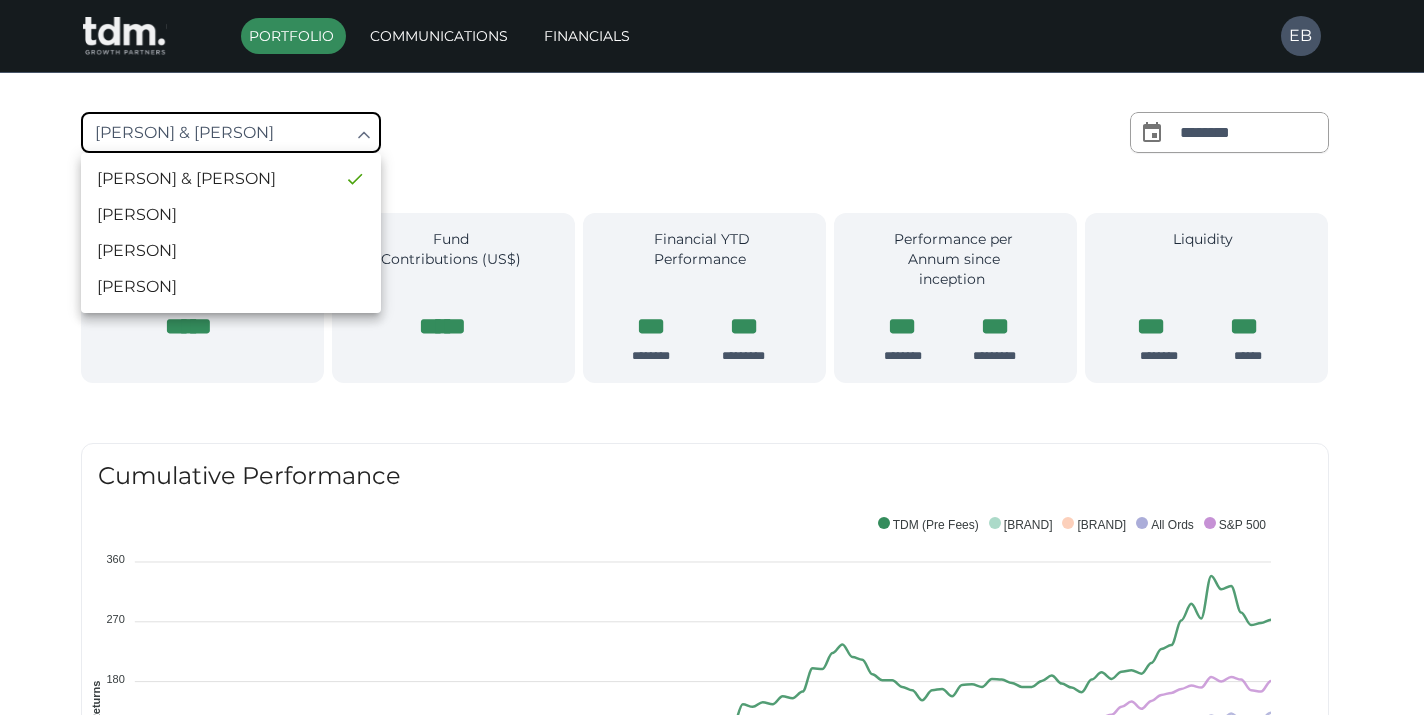 click on "Print is temporarily disabled on Safari. We are sorry for the inconvenience. To print, please use a different browser such as Chrome, or request a PDF from [EMAIL] Portfolio Communications Financials EB Portfolio of [PERSON] AND [PERSON] as at [DAY] [MONTH] [YEAR] [PERSON] & [PERSON] ​ ​ ******** ​ Portfolio Value   (US$) ***** Fund Contributions   (US$) ***** Financial YTD Performance   *** ******** *** ********* Performance per Annum since inception   *** ******** *** ********* Liquidity   *** ******** *** ****** Portfolio Value   (US$) ***** Fund Contributions   (US$) ***** Financial YTD Performance   *** ******** *** ********* Performance per Annum since inception   *** ******** *** ********* Liquidity   *** ******** *** ****** Cumulative Performance 360 360 270 270 180 180 90 90 0 0 -90 -90 % Returns FY2016 FY2016 FY2017 FY2017 FY2018 FY2018 FY2019 FY2019 FY2020 FY2020 FY2021 FY2021 FY2022 FY2022 FY2023 FY2023 FY2024 FY2024 Year S&P 500 All Ords MSCI Russell 2000 [PERCENTAGE]" at bounding box center (712, 1391) 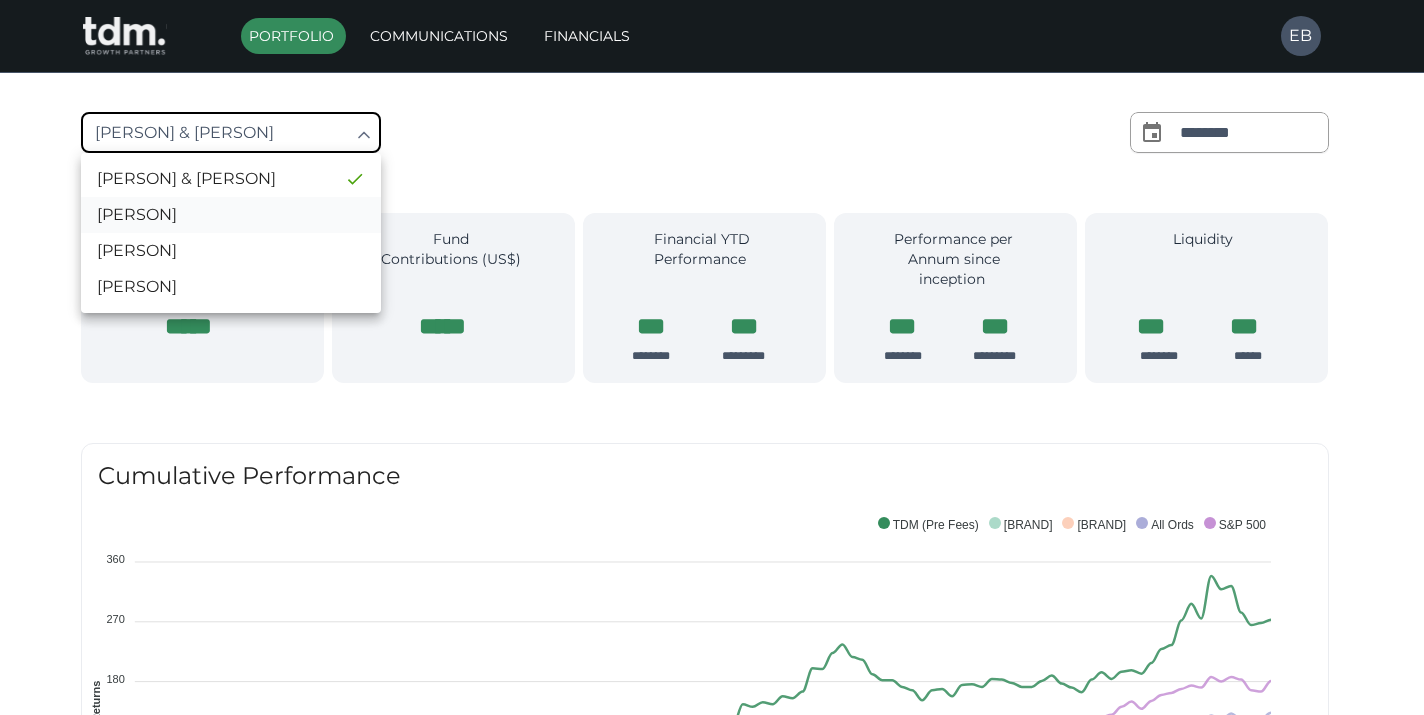 click on "[PERSON]" at bounding box center [213, 179] 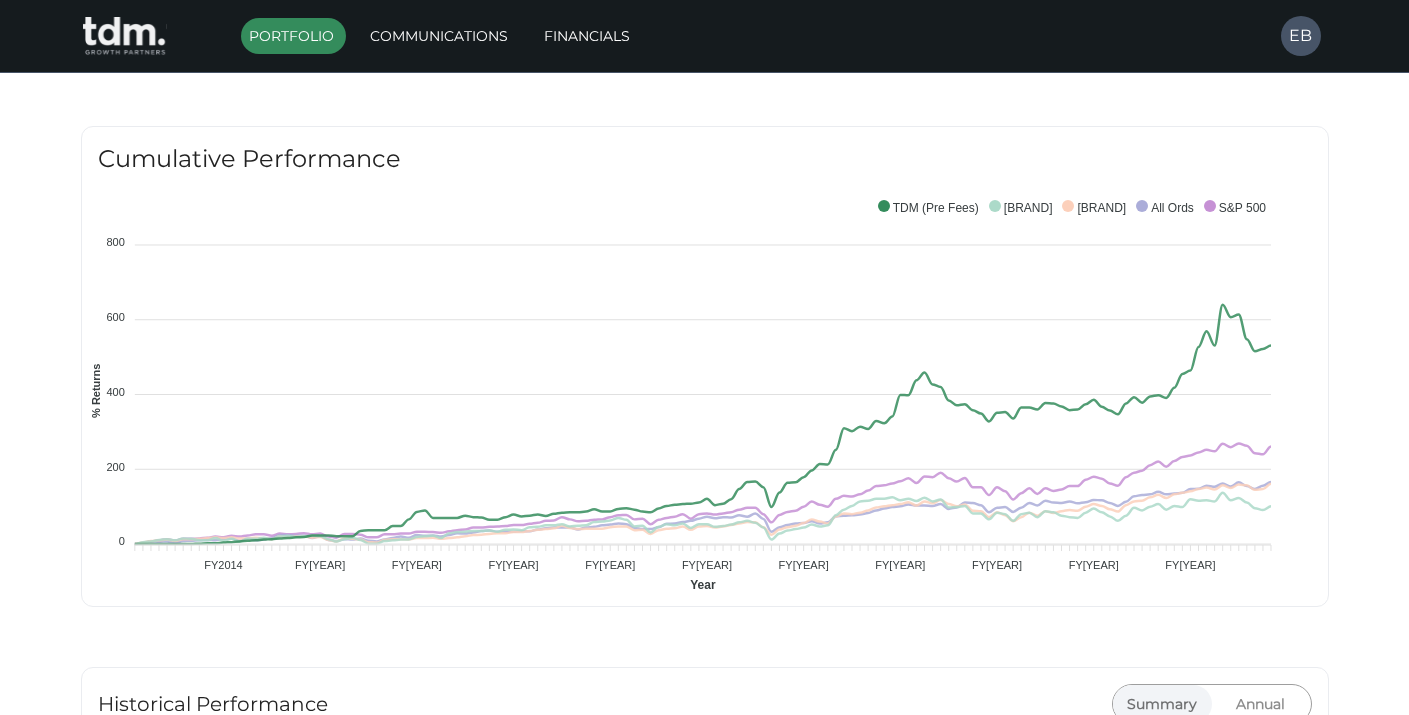 scroll, scrollTop: 590, scrollLeft: 0, axis: vertical 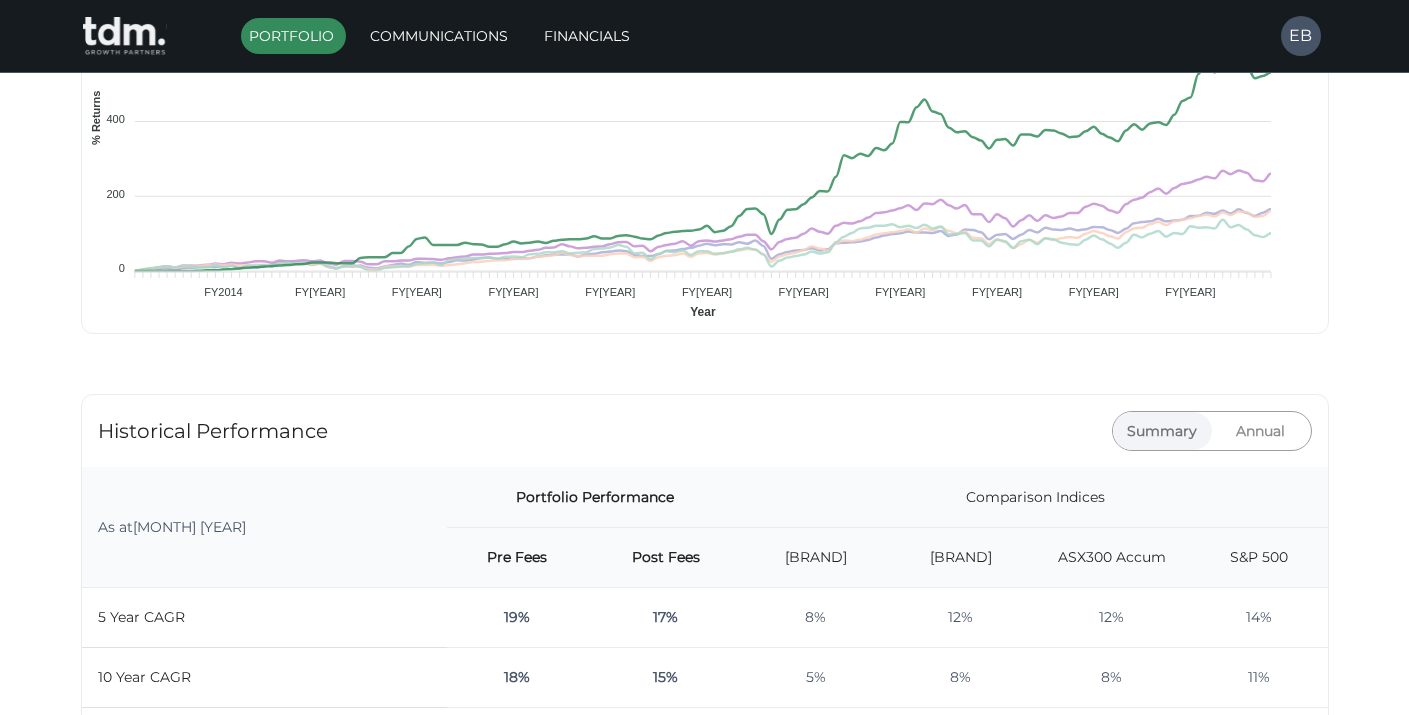 click on "Annual" at bounding box center (1261, 431) 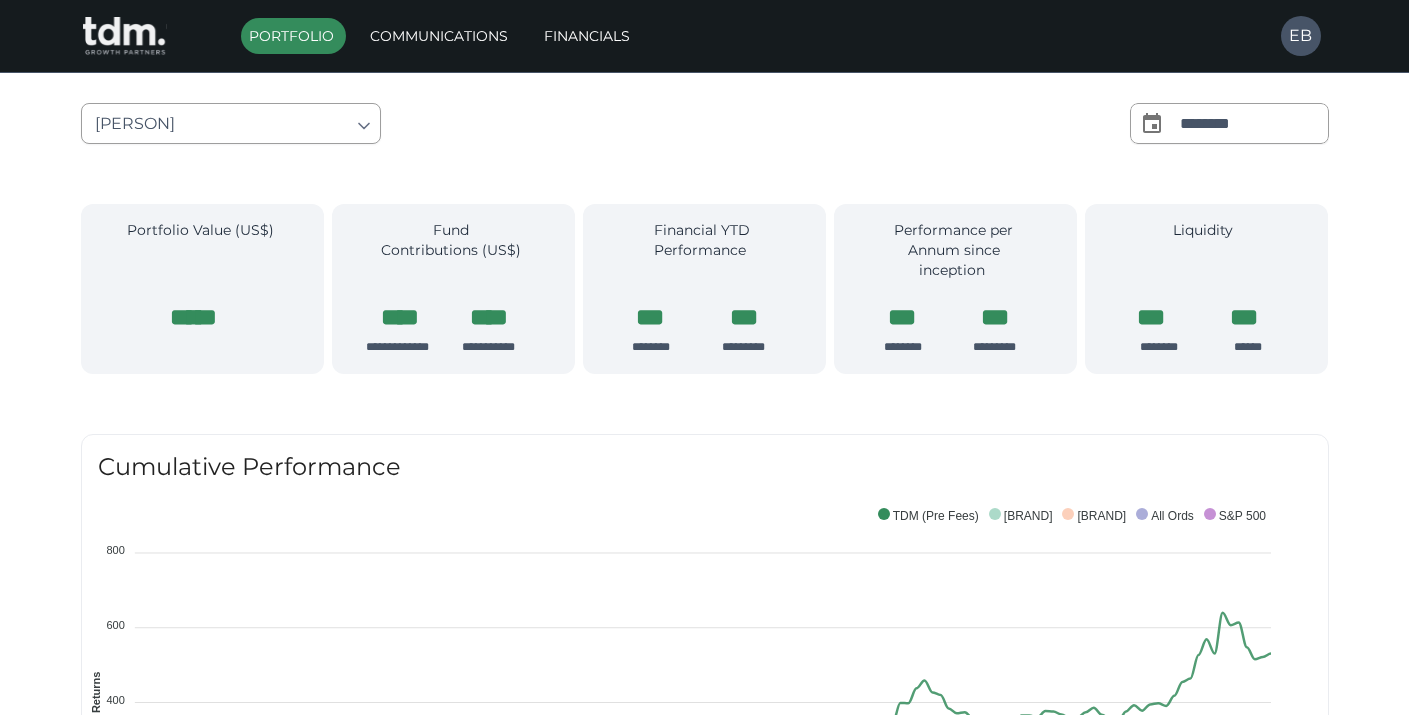 scroll, scrollTop: 0, scrollLeft: 0, axis: both 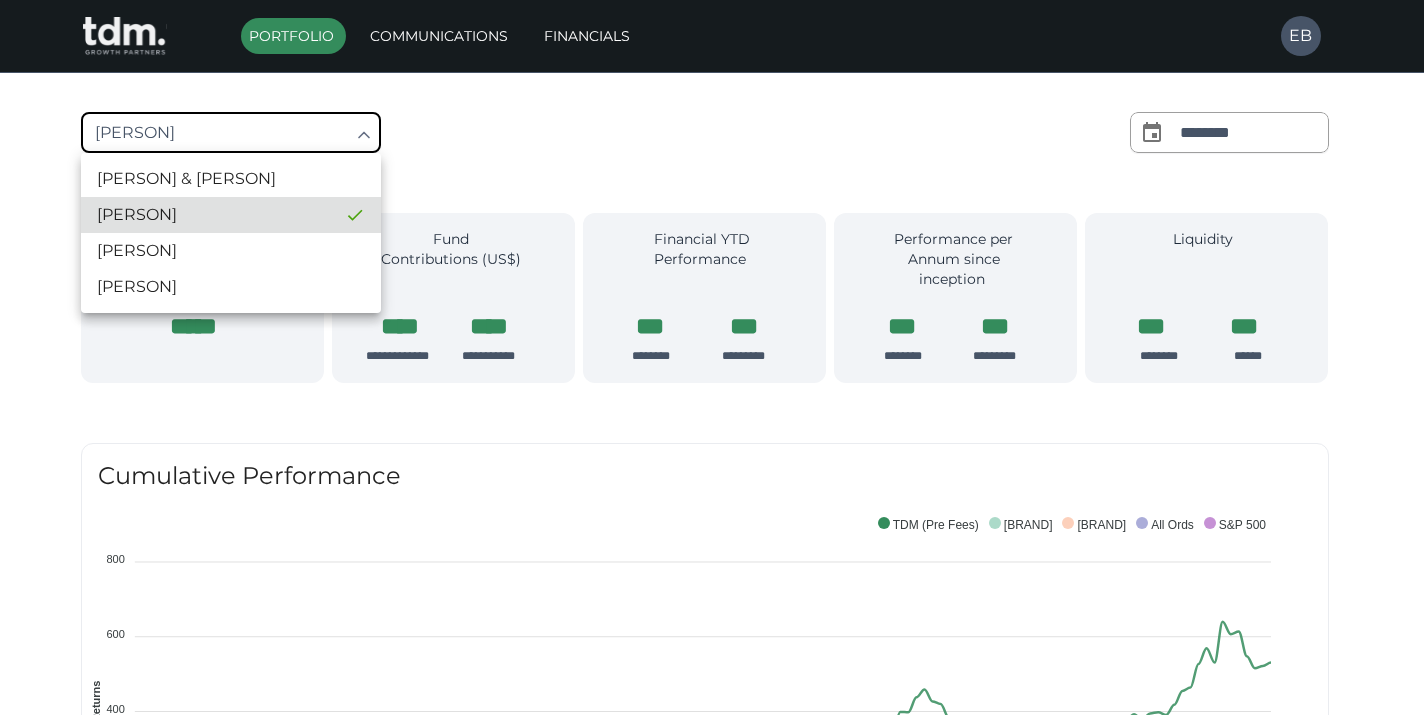 click on "**********" at bounding box center [712, 1667] 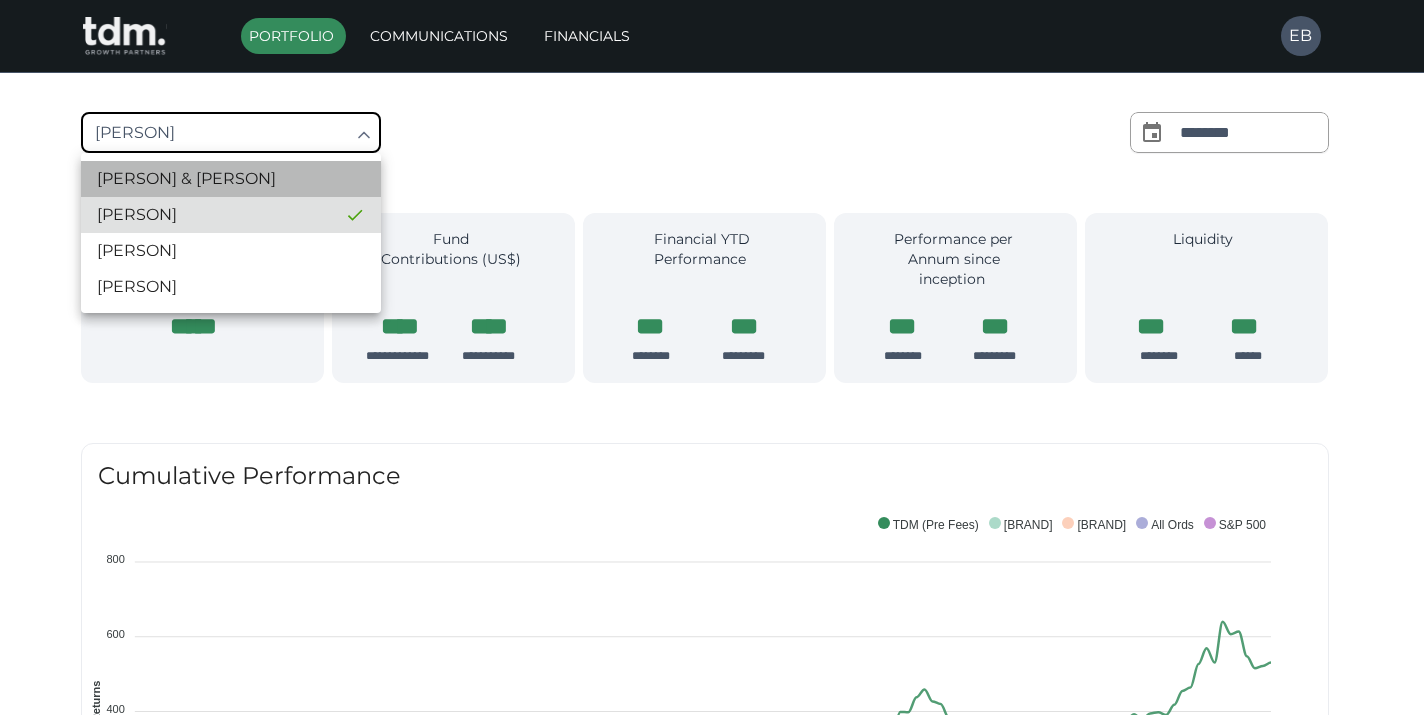 click on "[PERSON] & [PERSON]" at bounding box center (231, 179) 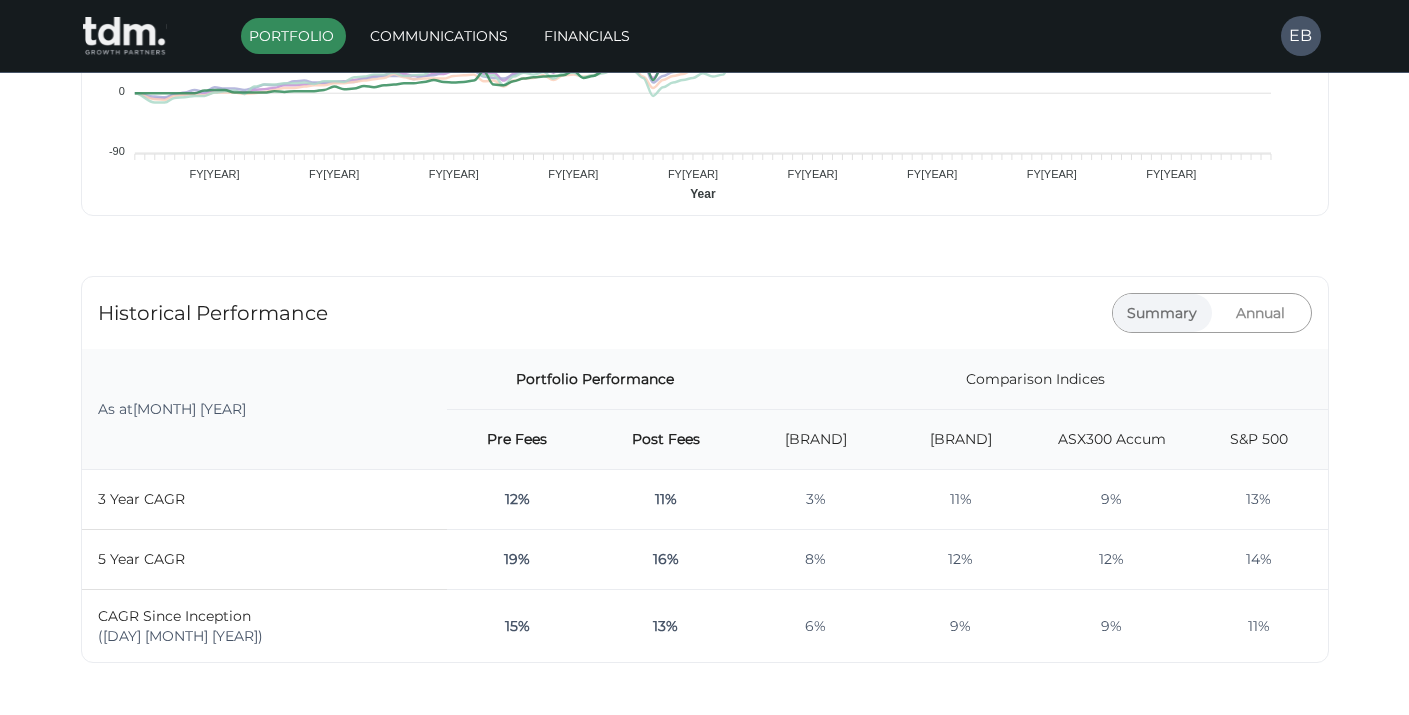 scroll, scrollTop: 701, scrollLeft: 0, axis: vertical 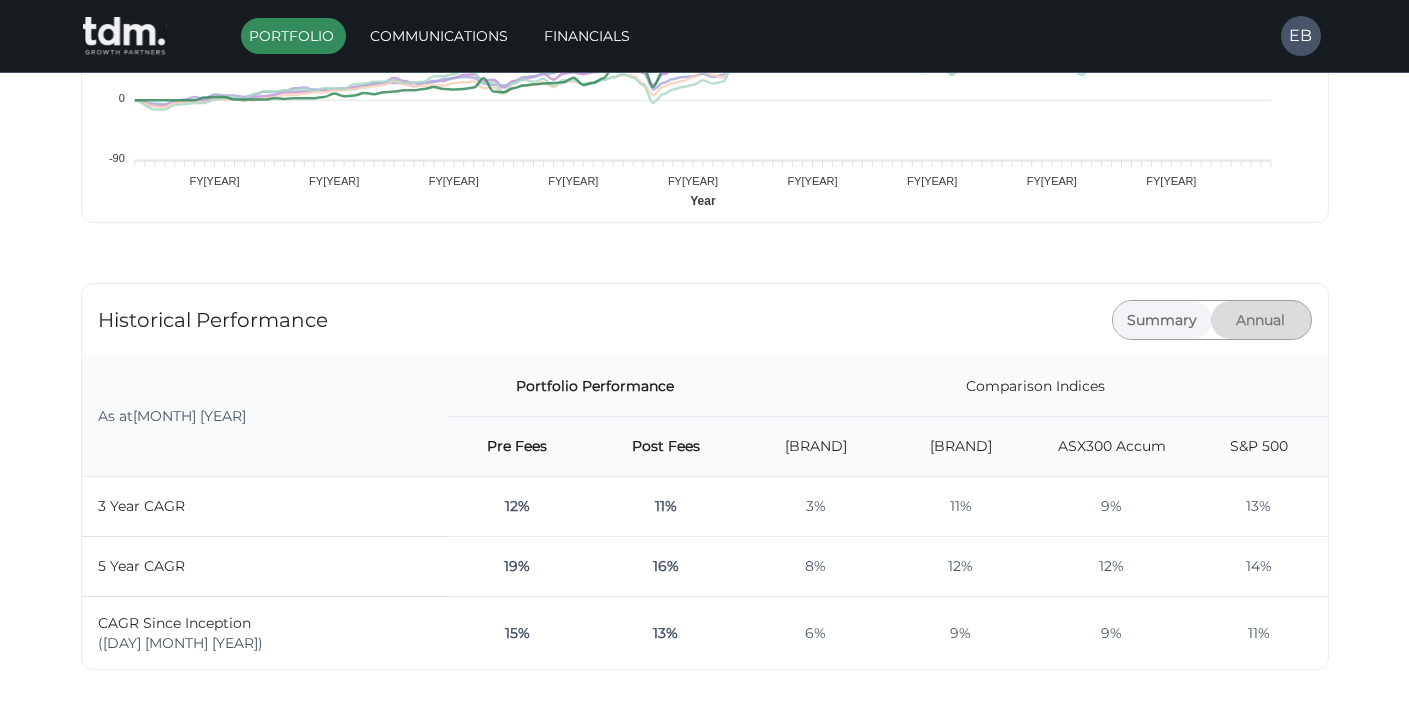 click on "Annual" at bounding box center [1261, 320] 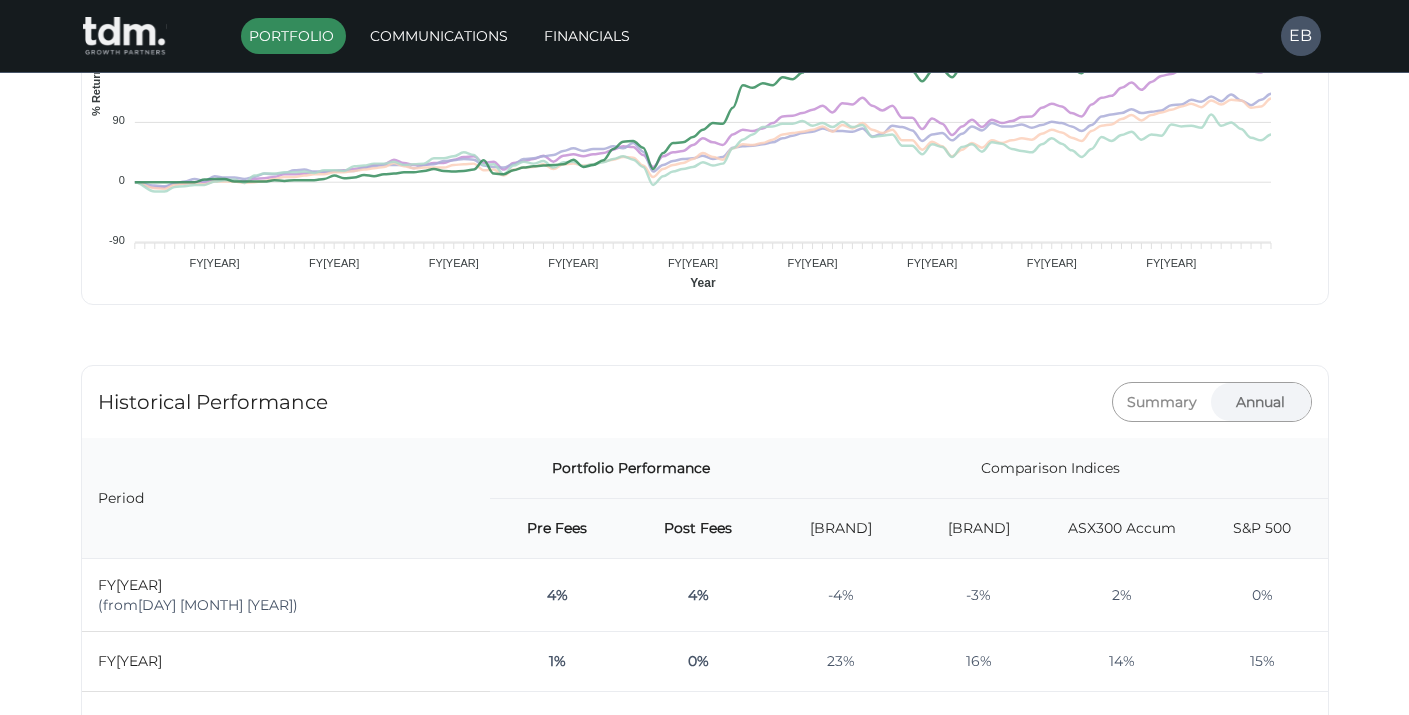scroll, scrollTop: 635, scrollLeft: 0, axis: vertical 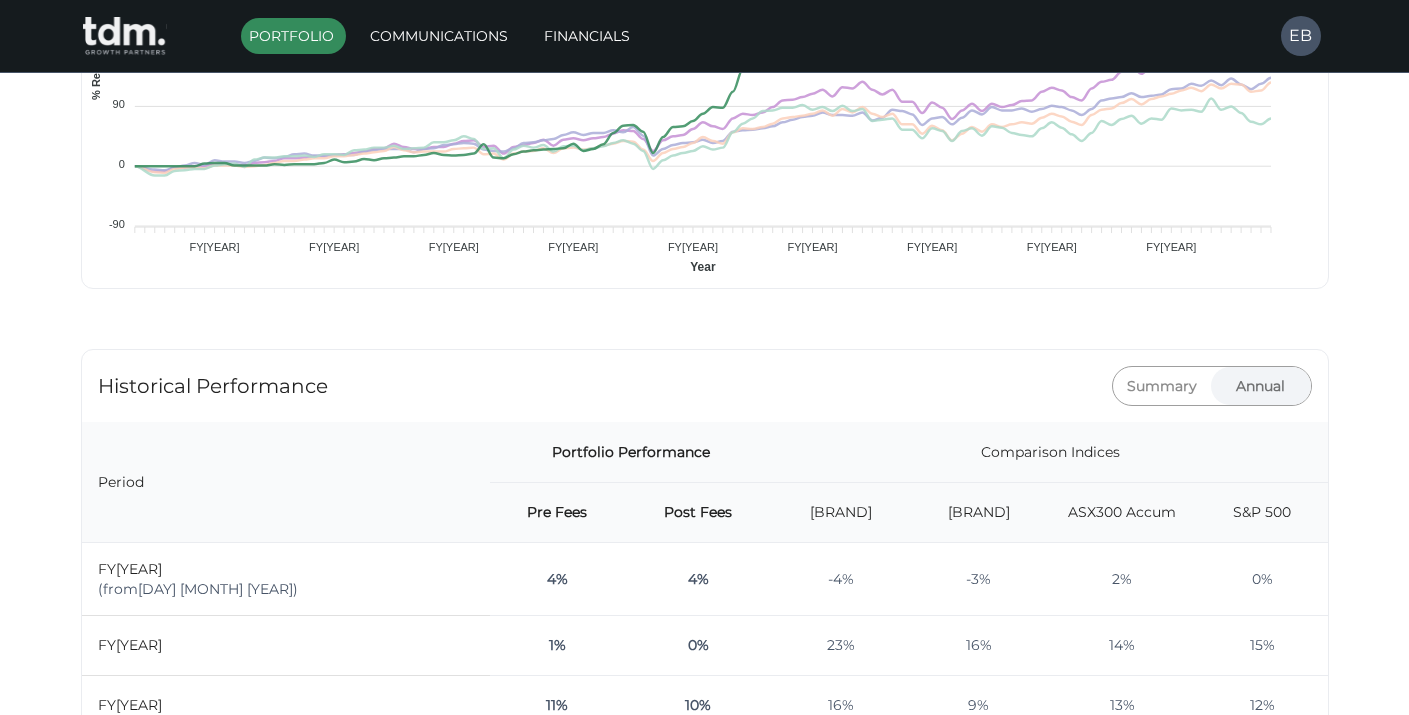 click on "Summary" at bounding box center [1163, 386] 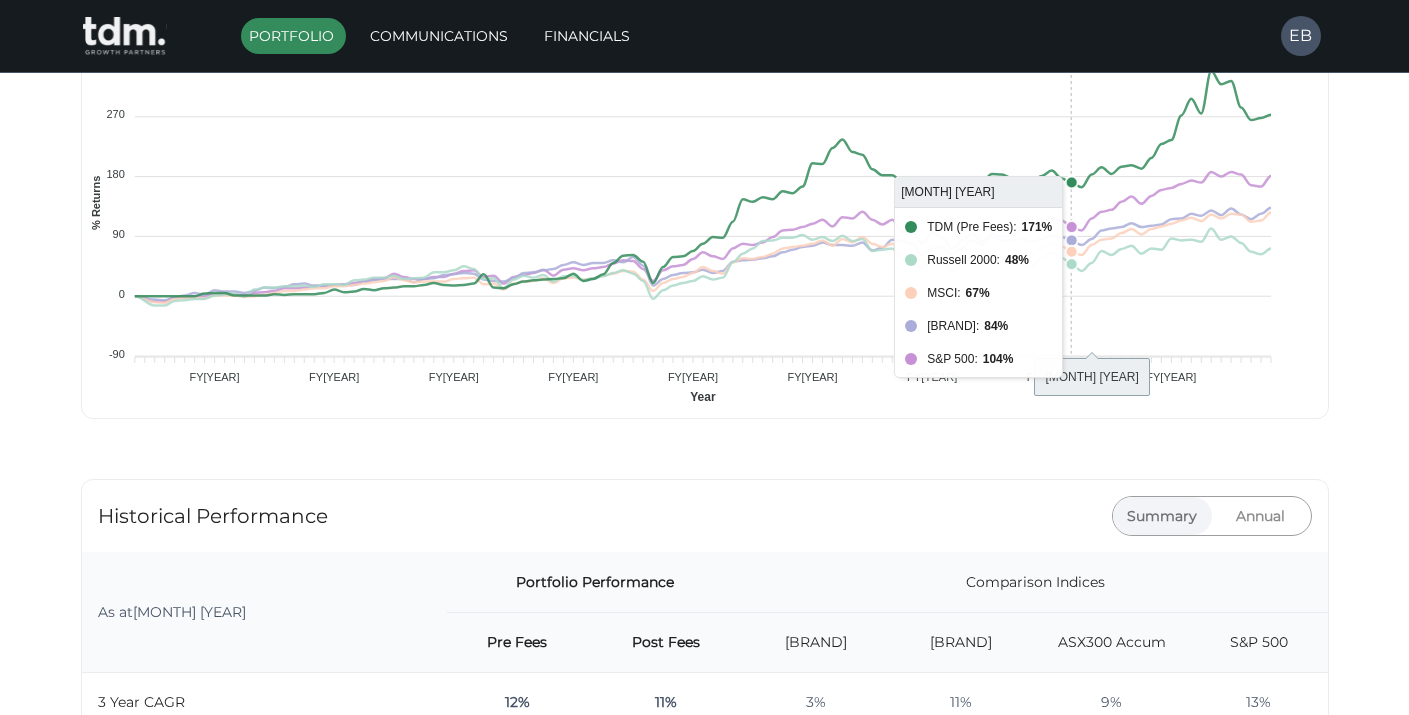 scroll, scrollTop: 508, scrollLeft: 0, axis: vertical 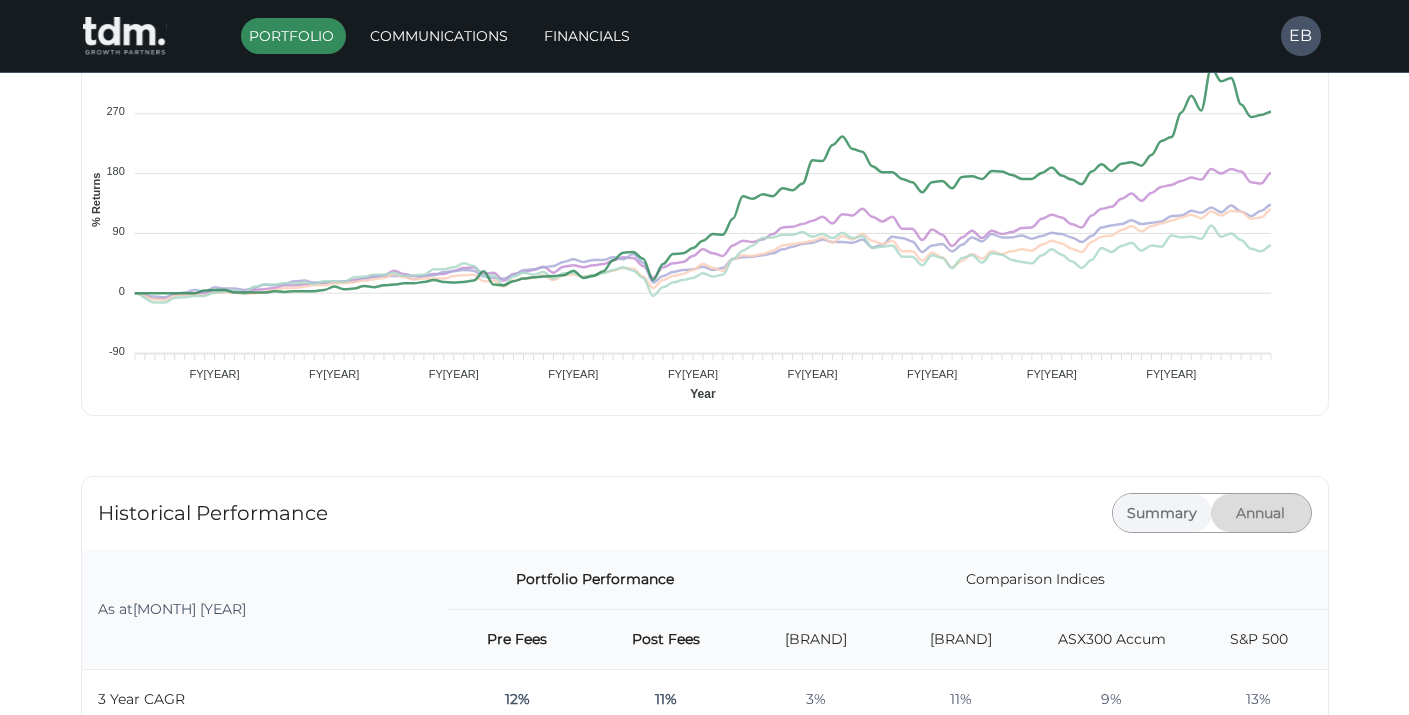 click on "Annual" at bounding box center [1261, 513] 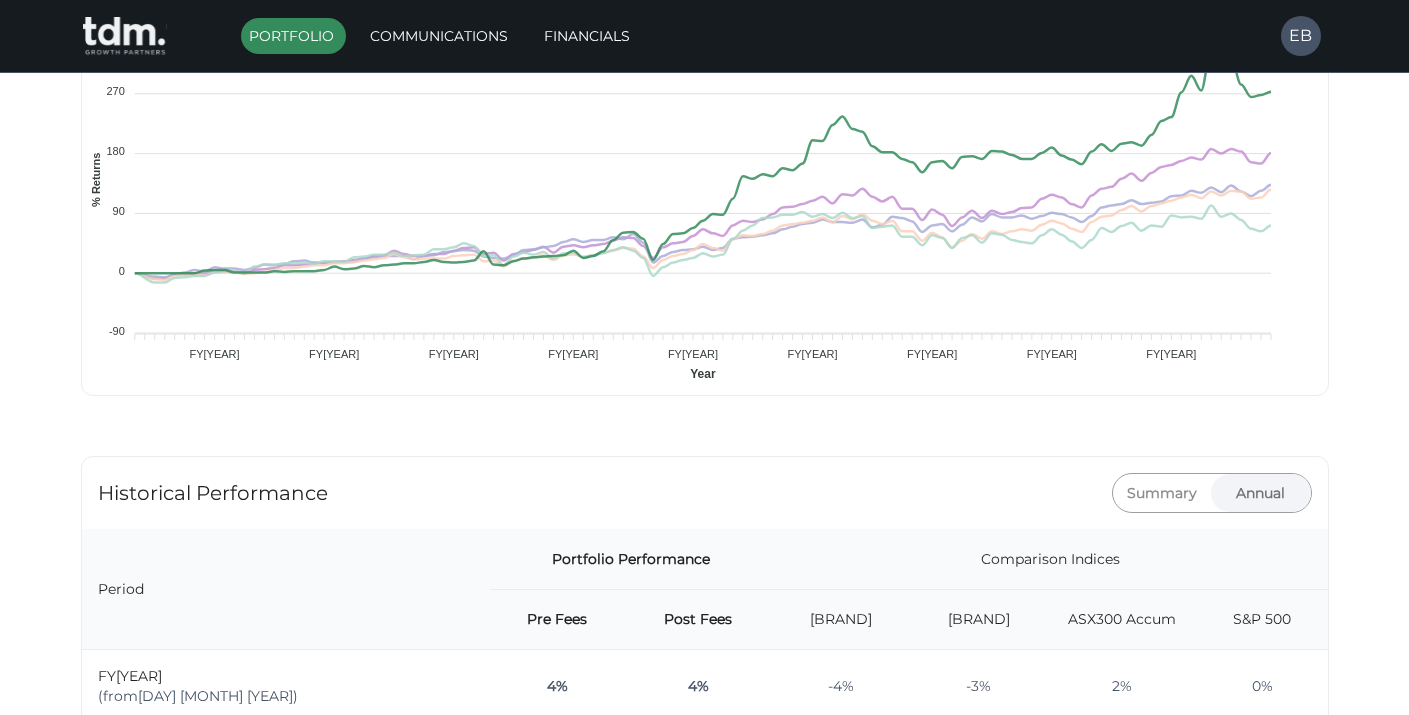 scroll, scrollTop: 570, scrollLeft: 0, axis: vertical 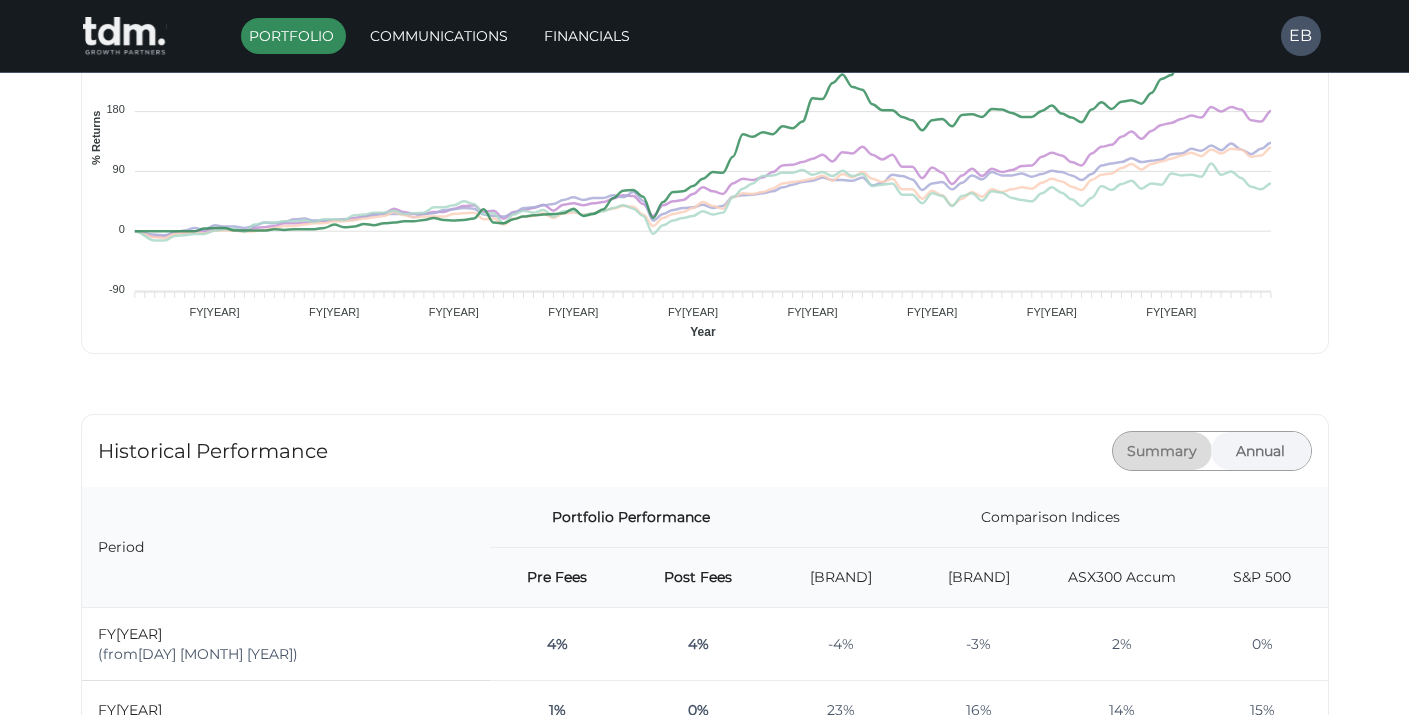 click on "Summary" at bounding box center (1163, 451) 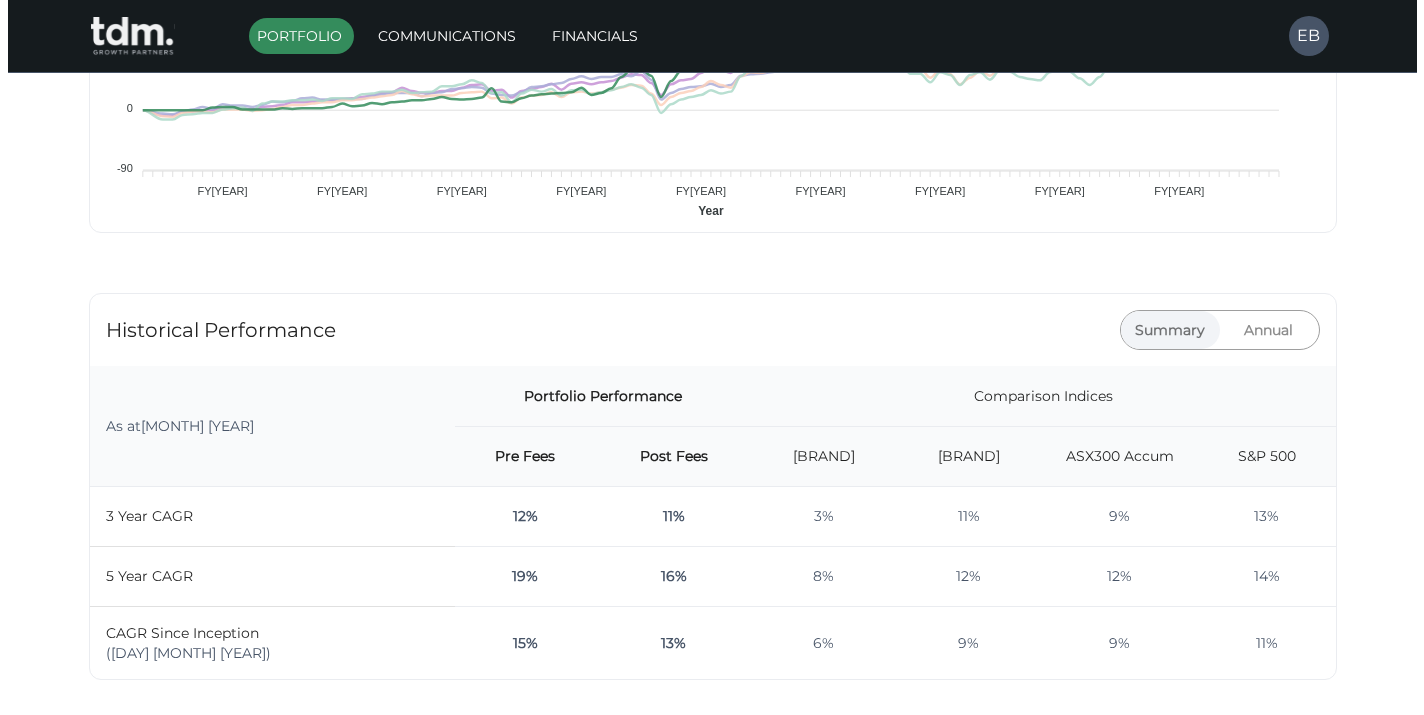 scroll, scrollTop: 0, scrollLeft: 0, axis: both 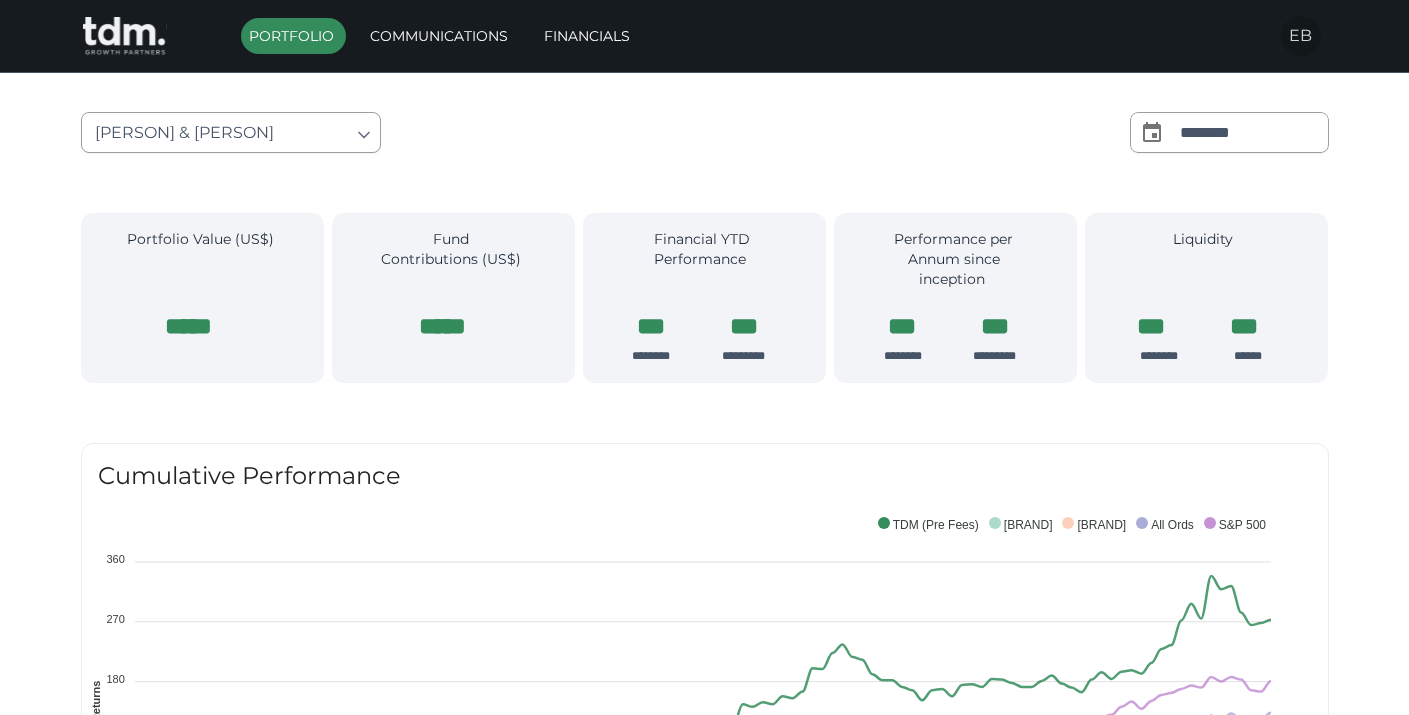 click on "EB" at bounding box center (1300, 36) 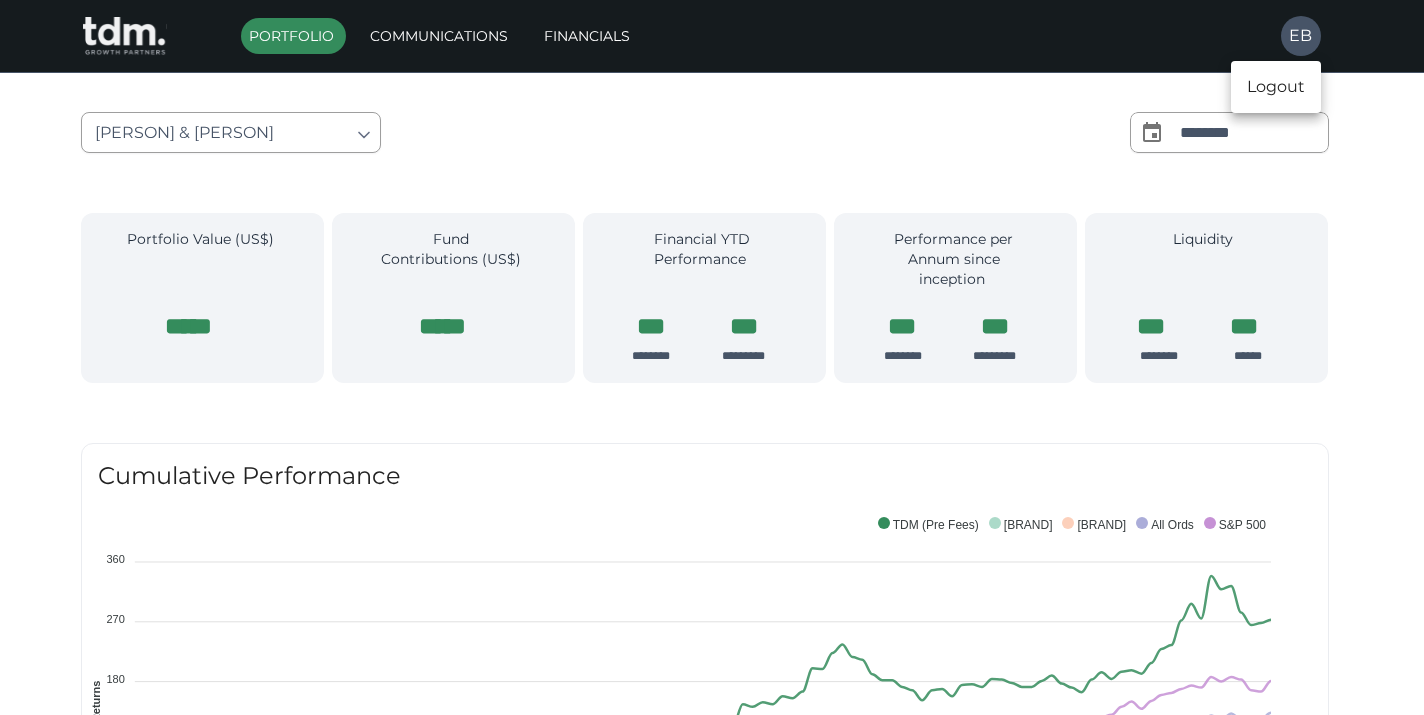 click on "Logout" at bounding box center (1276, 87) 